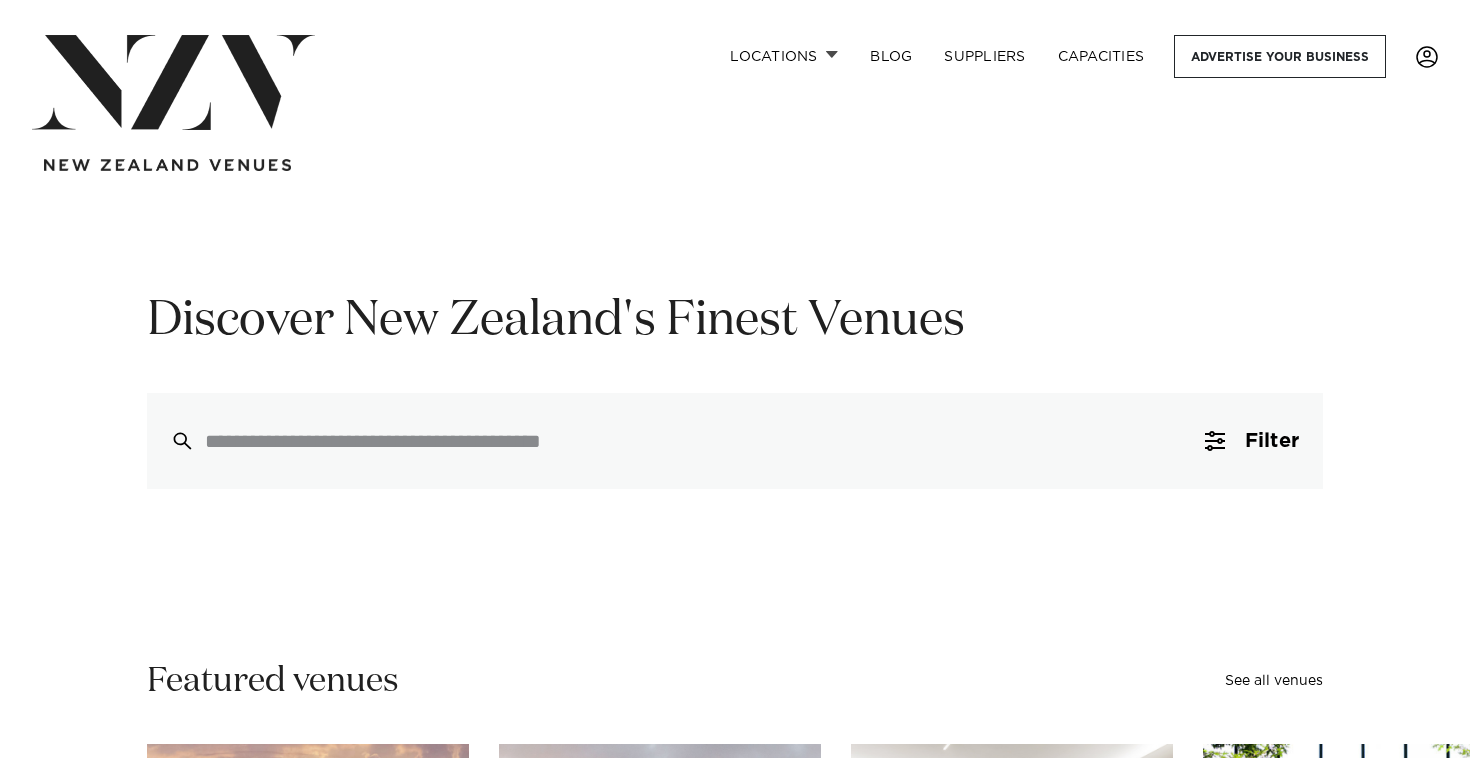 scroll, scrollTop: 0, scrollLeft: 0, axis: both 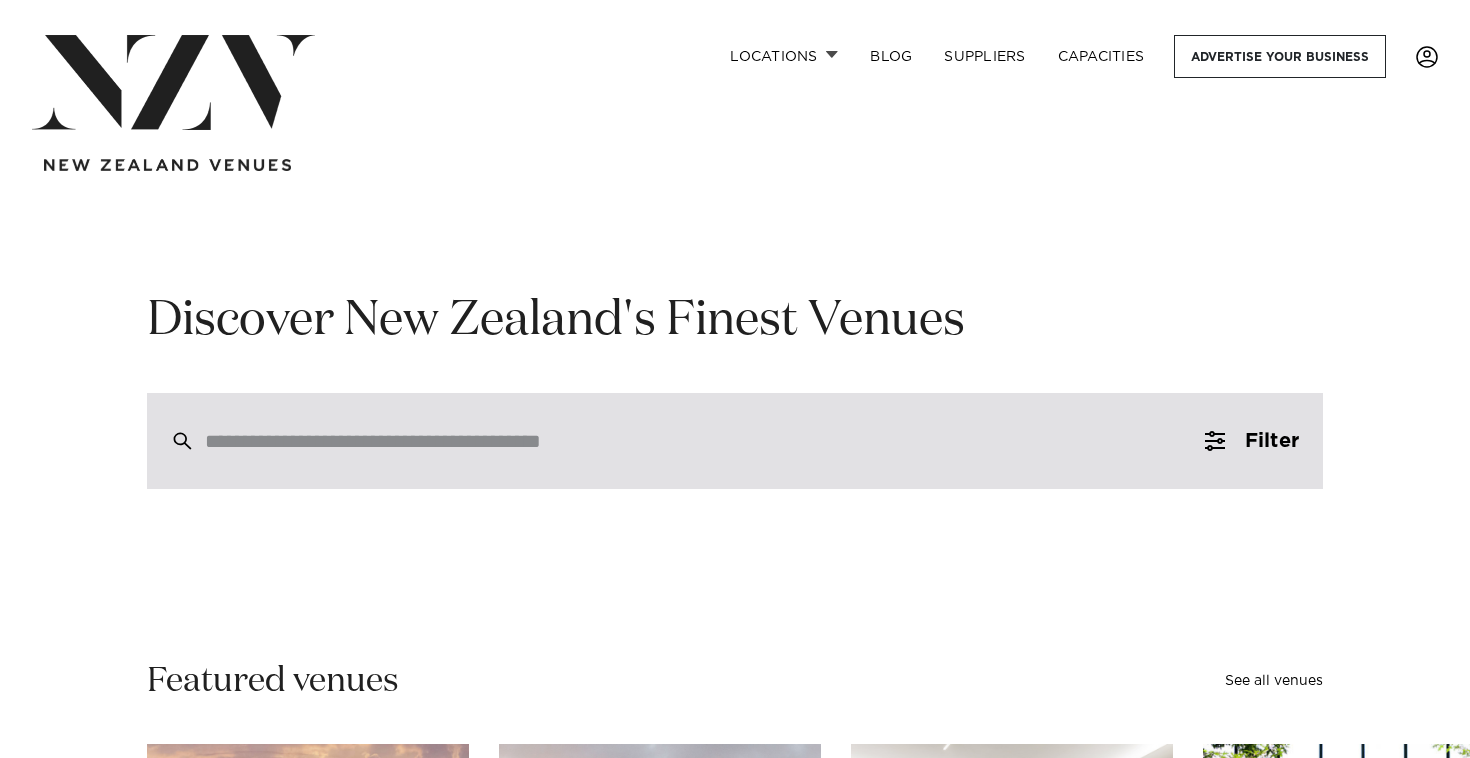 click at bounding box center (692, 441) 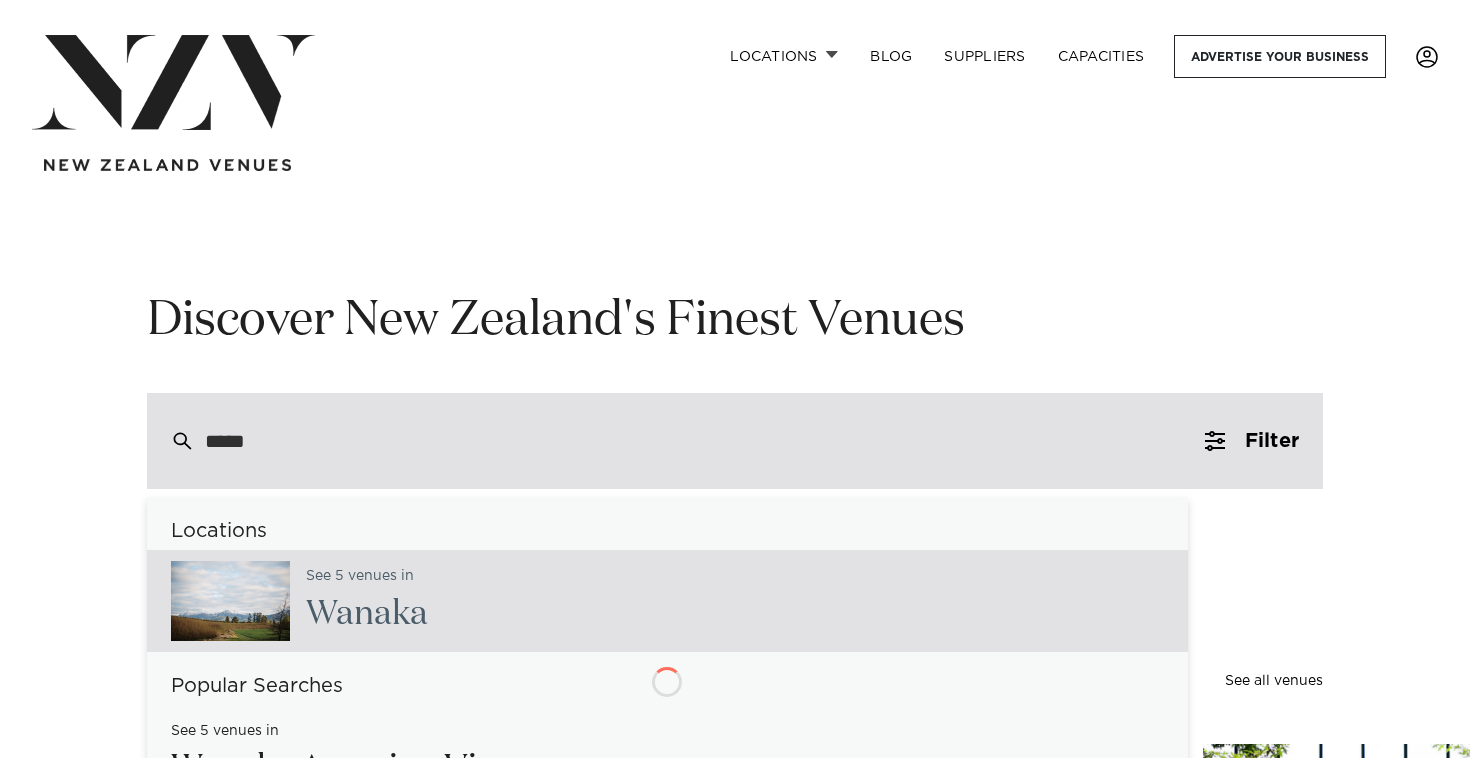 type on "******" 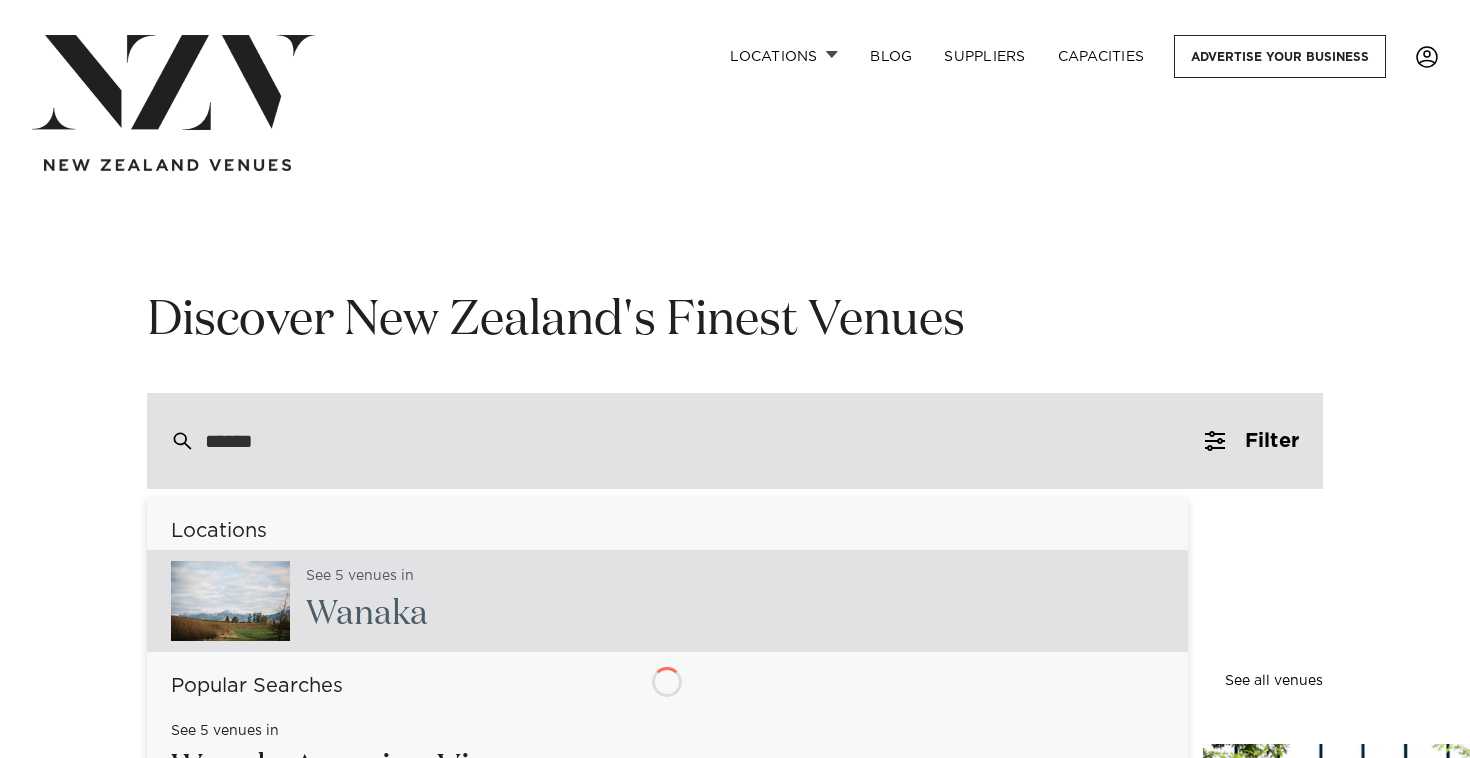 type on "**********" 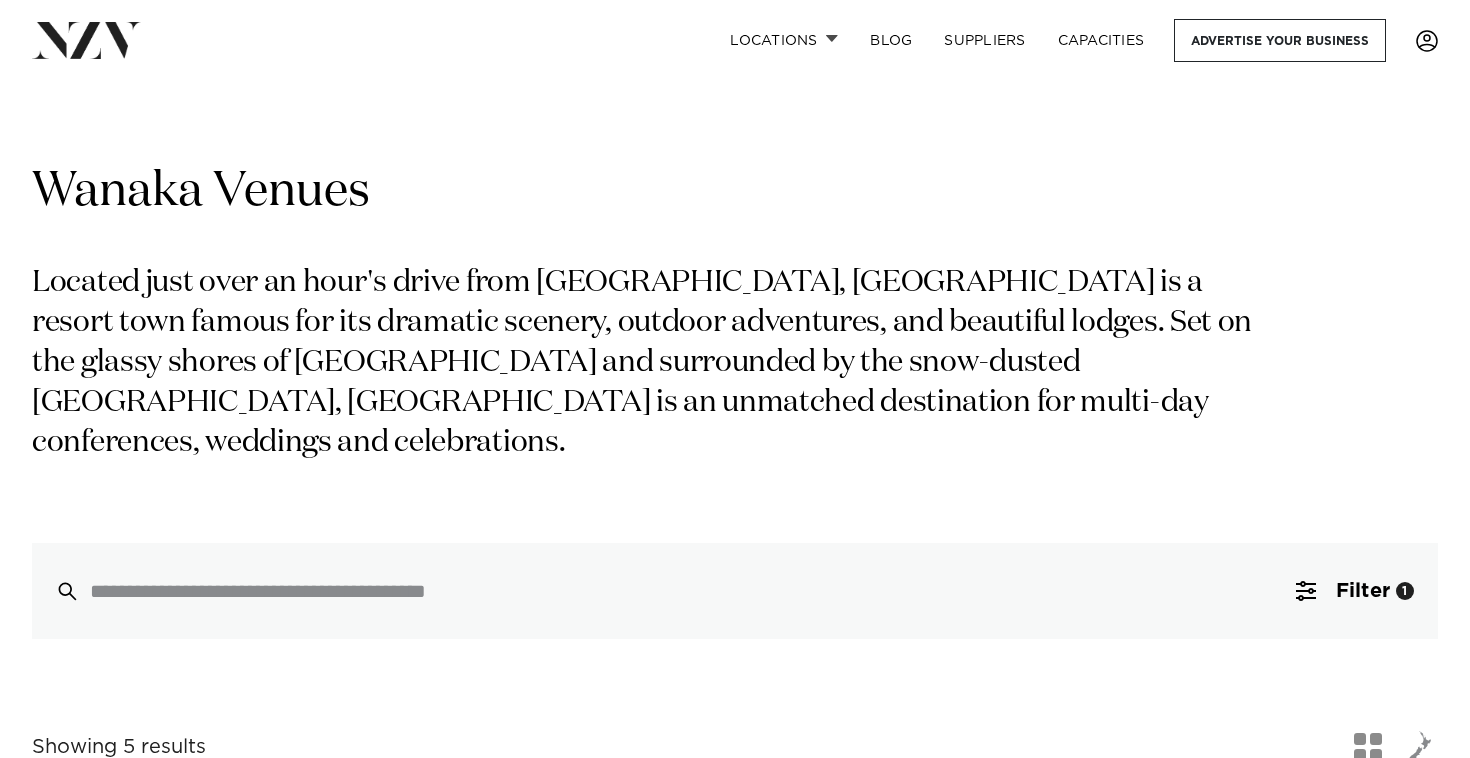 scroll, scrollTop: 0, scrollLeft: 0, axis: both 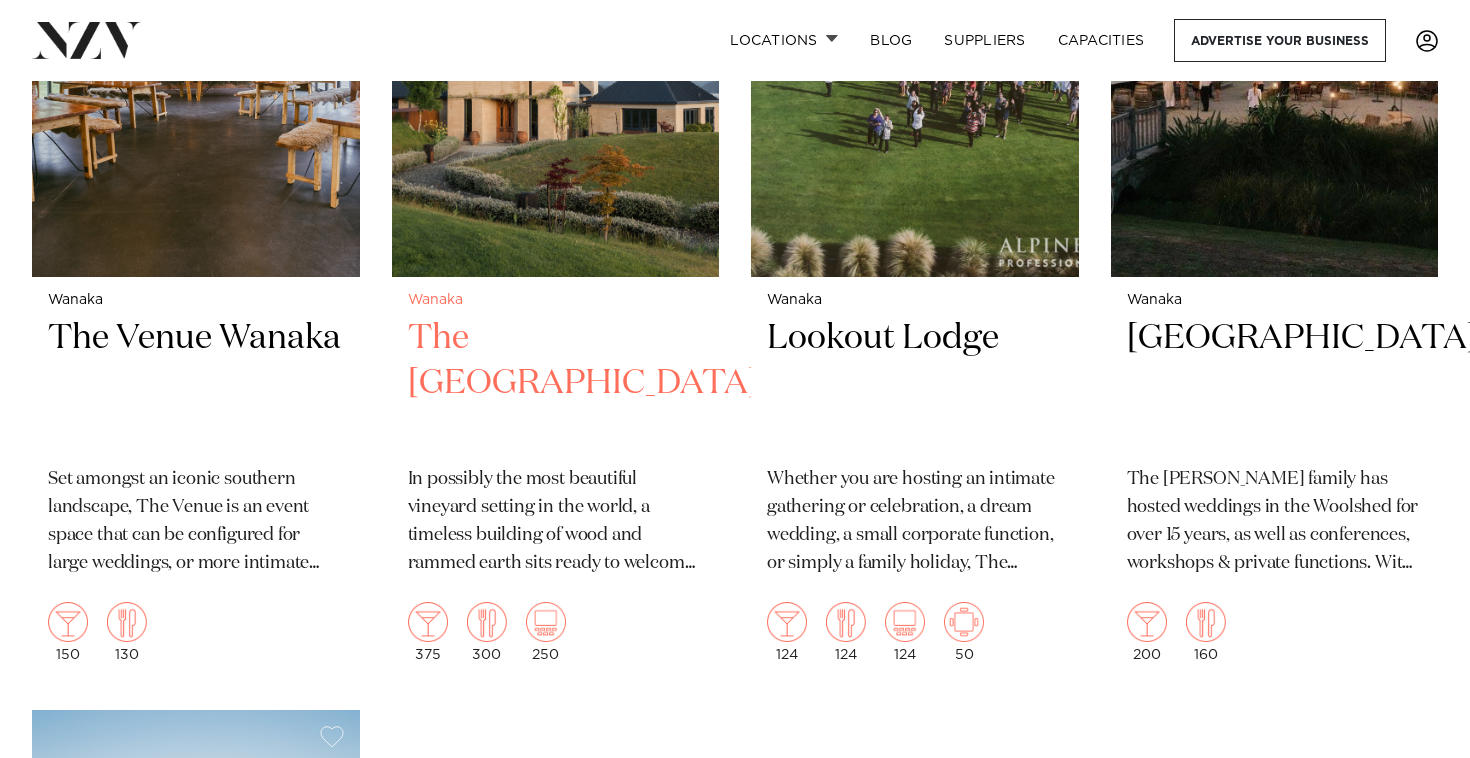click on "The [GEOGRAPHIC_DATA]" at bounding box center [556, 383] 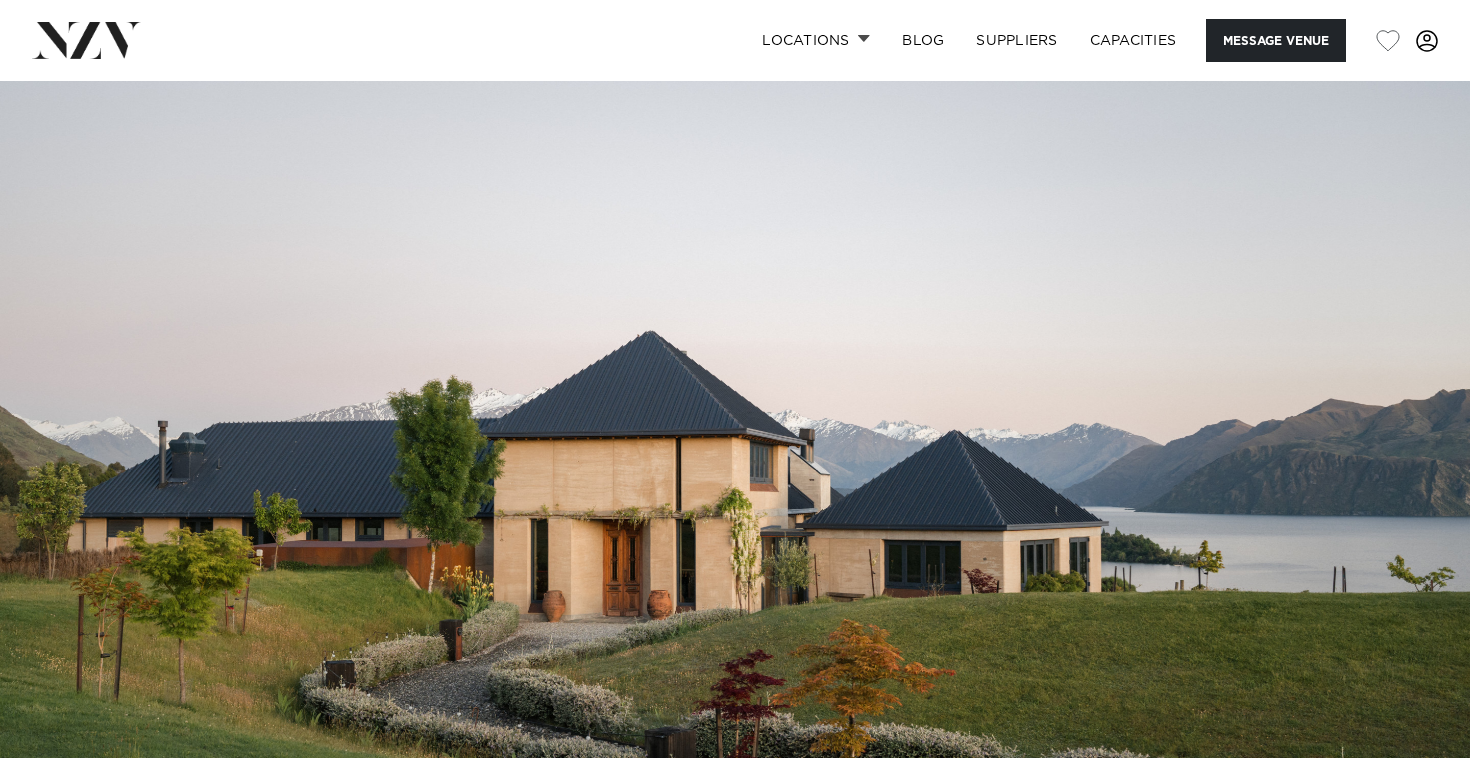 scroll, scrollTop: 0, scrollLeft: 0, axis: both 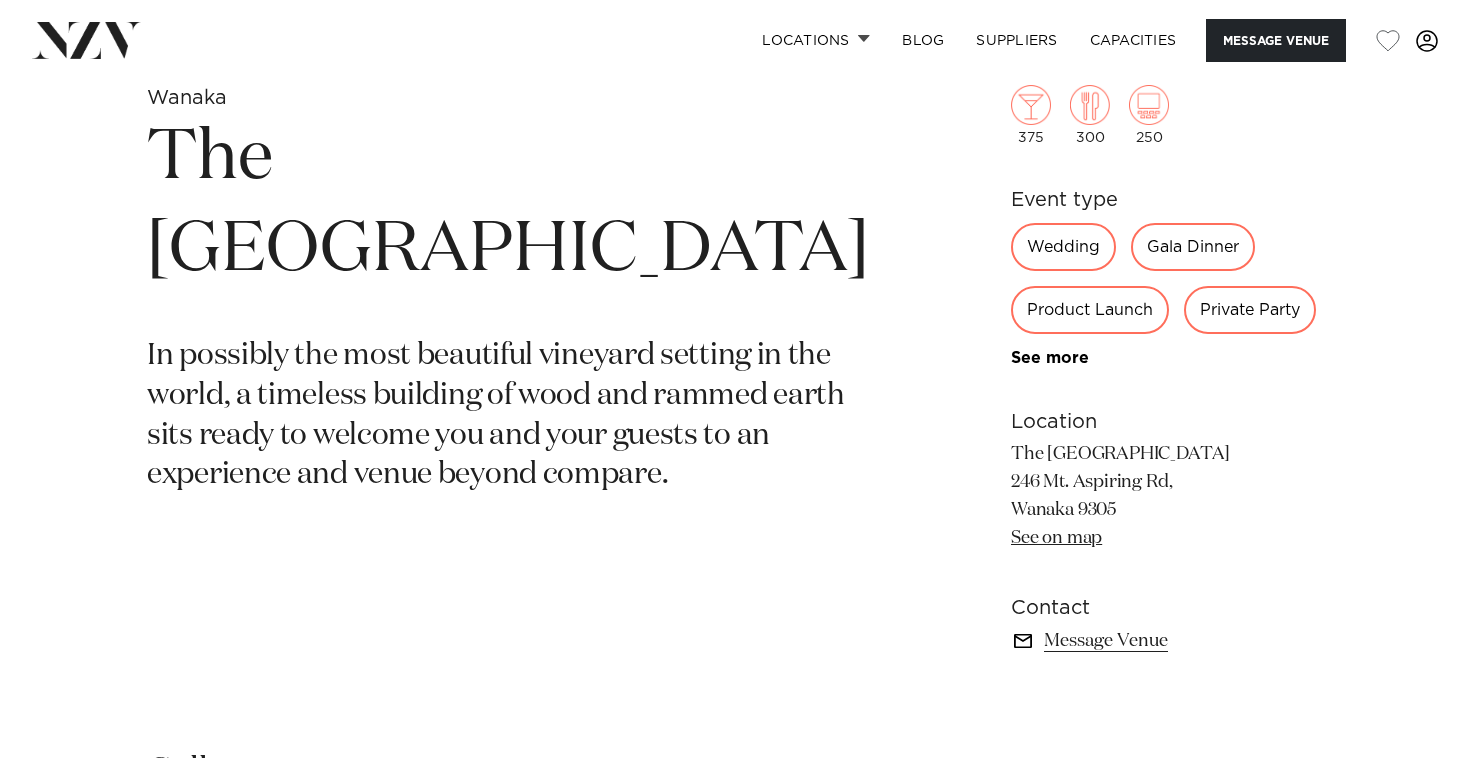 click on "Wedding" at bounding box center [1063, 247] 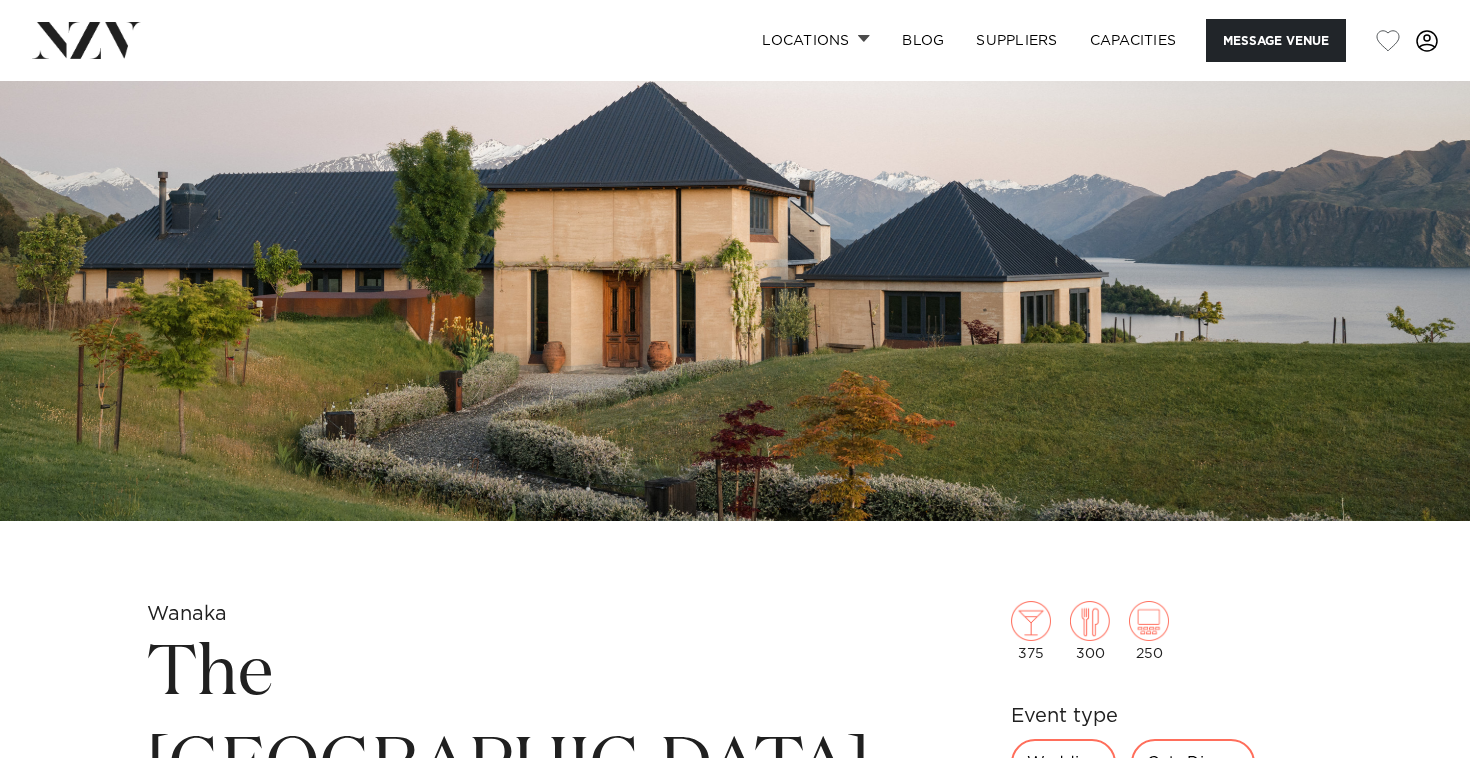 scroll, scrollTop: 0, scrollLeft: 0, axis: both 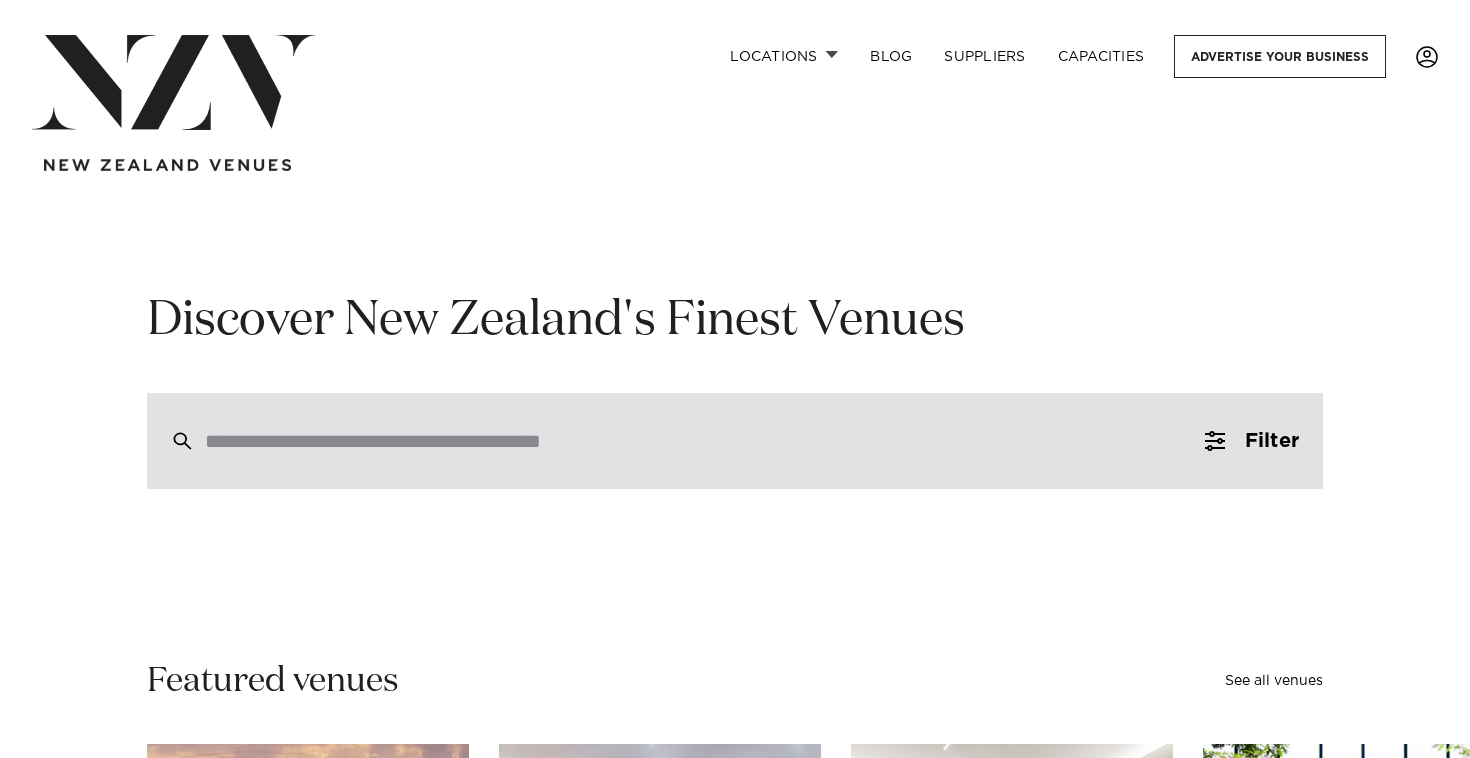 click at bounding box center [692, 441] 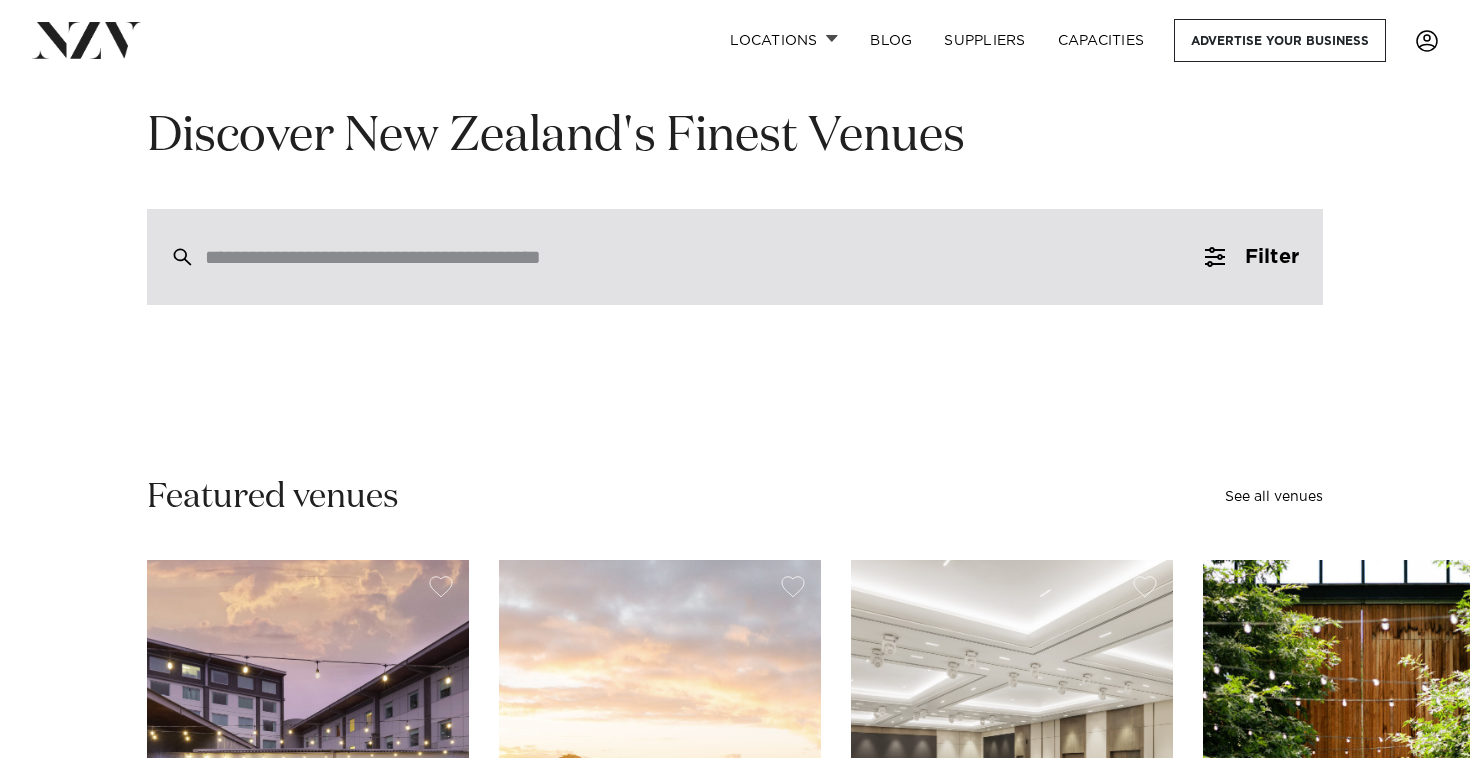 scroll, scrollTop: 0, scrollLeft: 0, axis: both 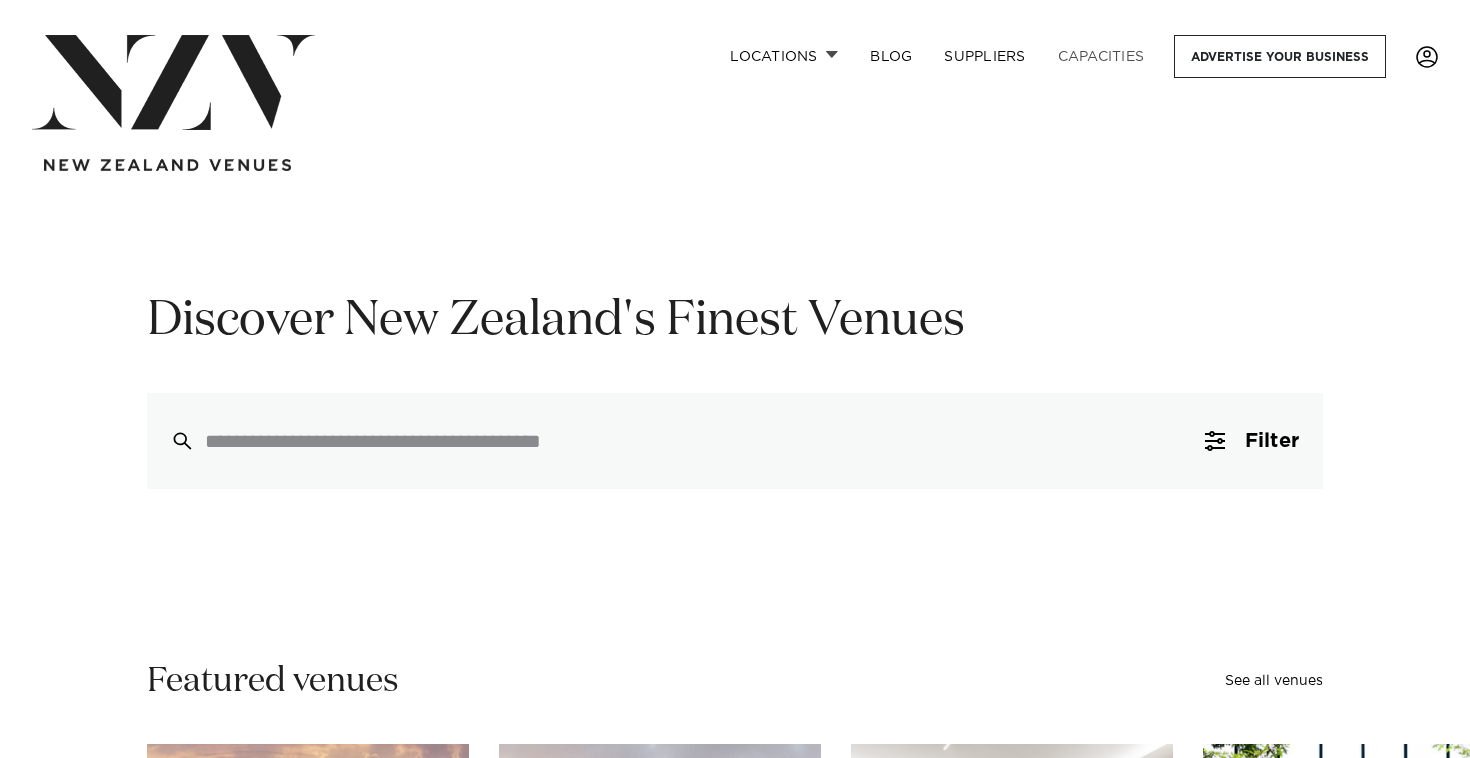 click on "Capacities" at bounding box center [1101, 56] 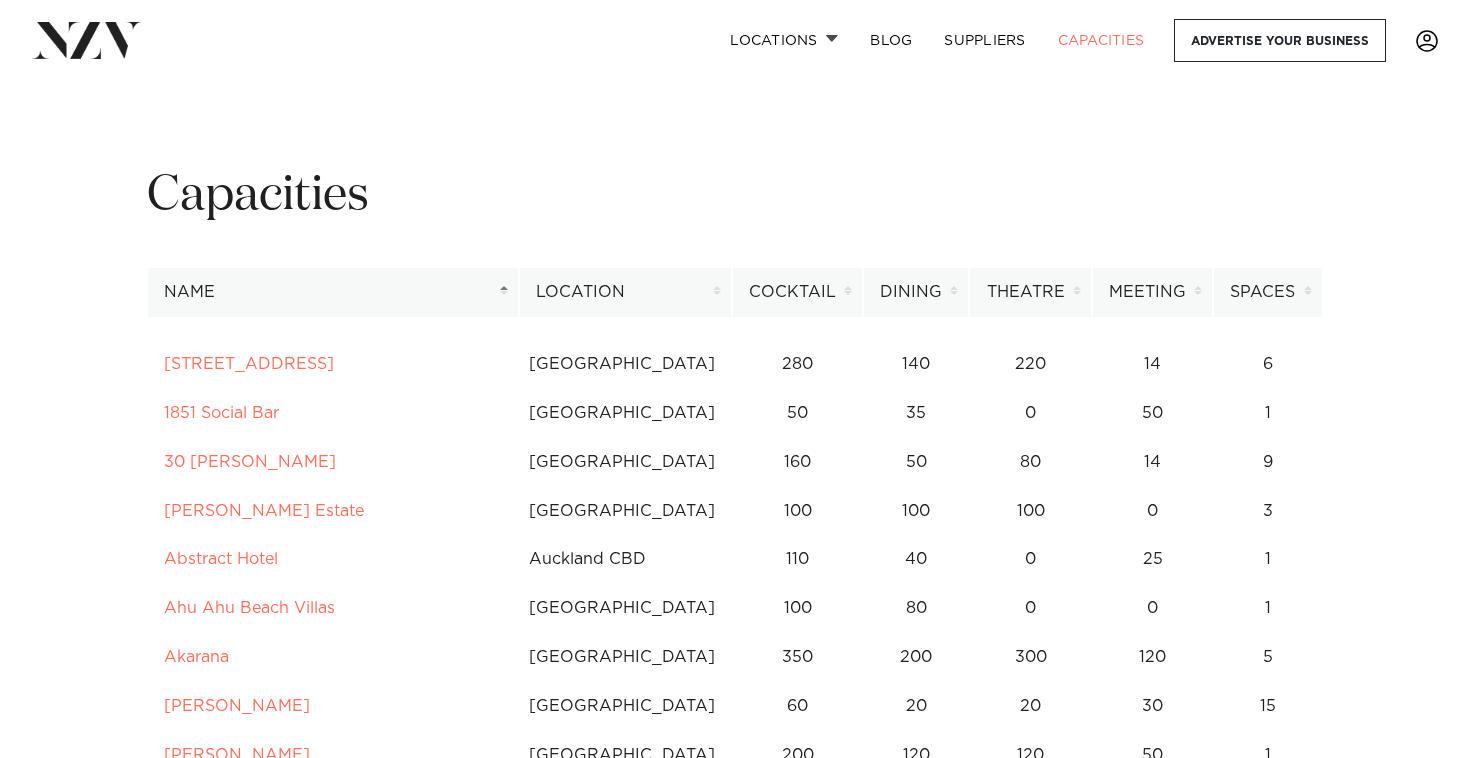 scroll, scrollTop: 0, scrollLeft: 0, axis: both 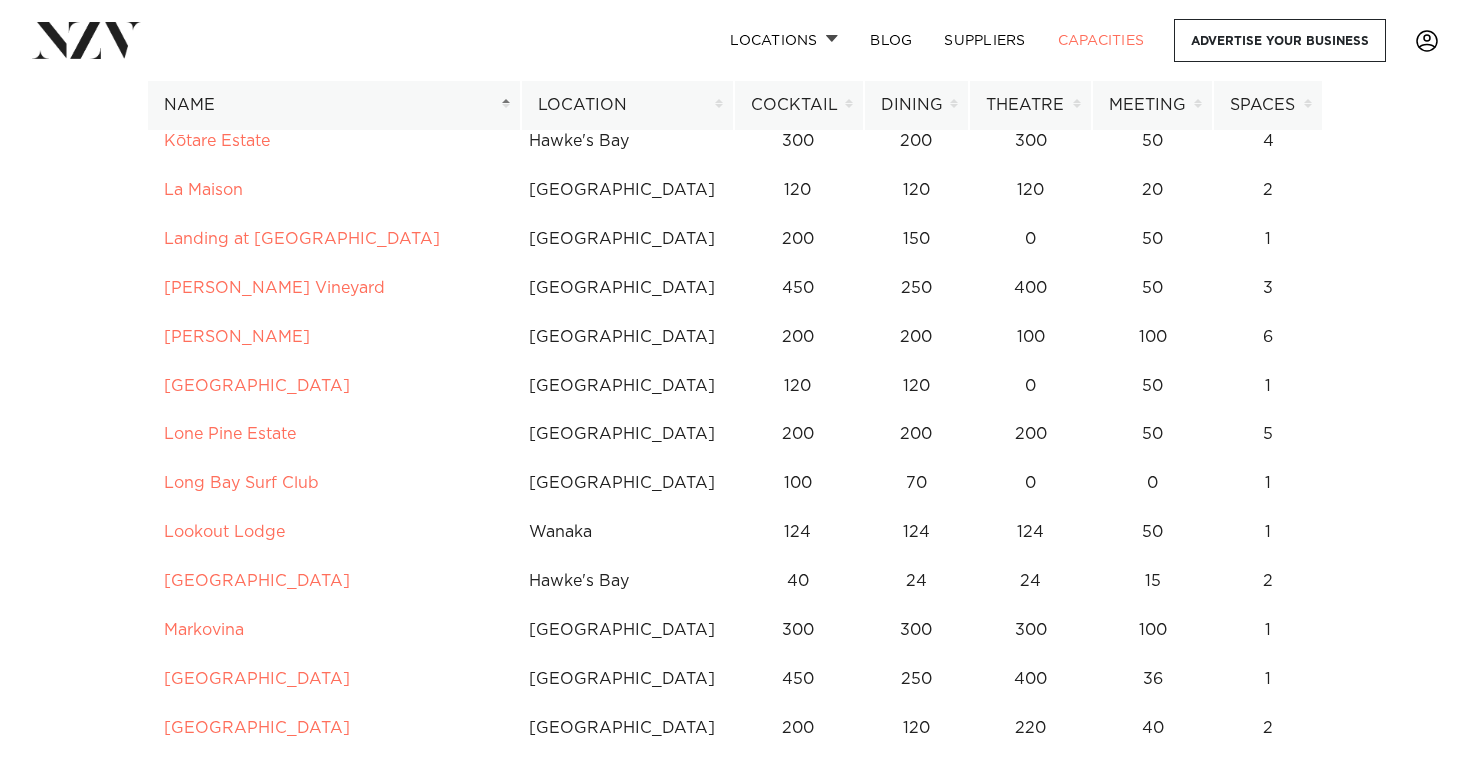 click on "Location" at bounding box center (627, 105) 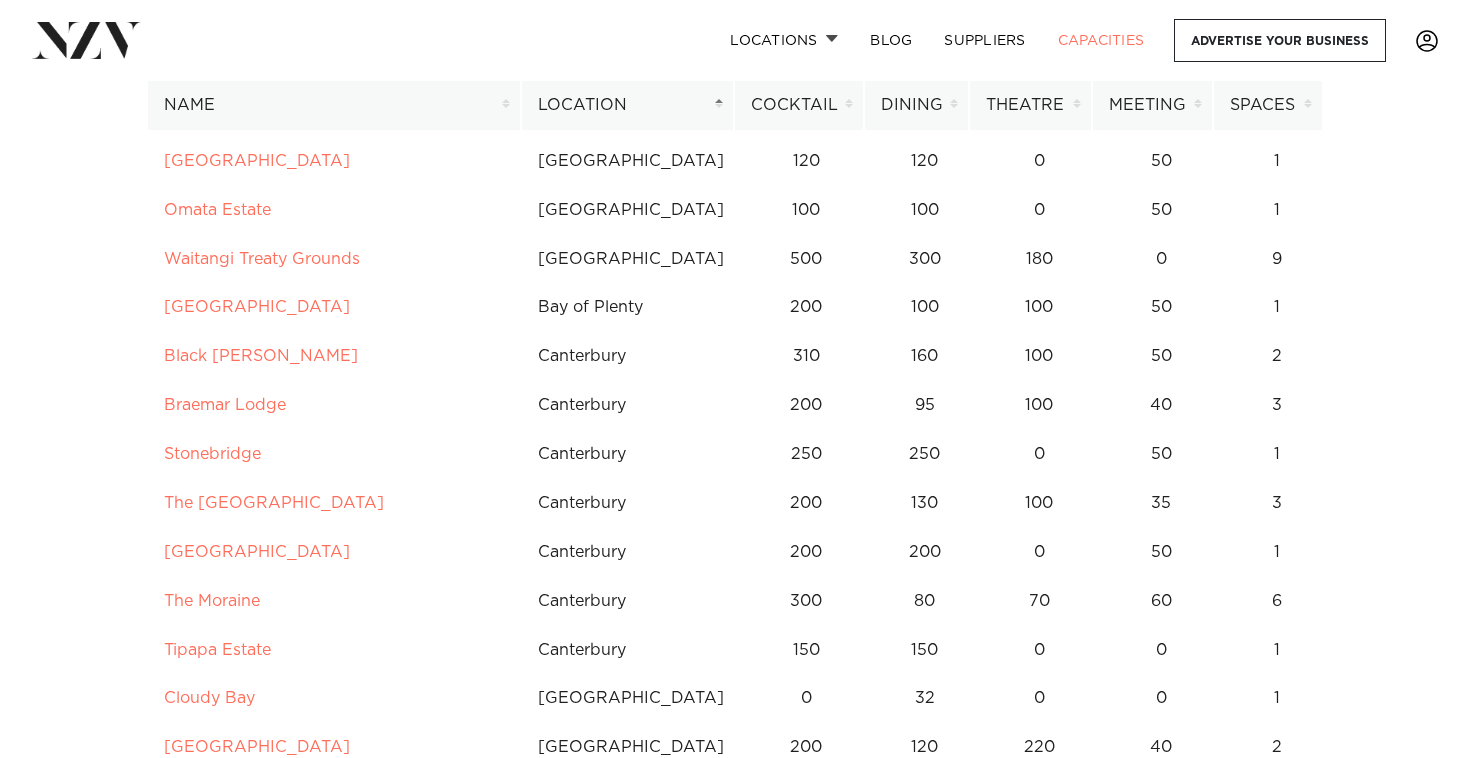 click on "Location" at bounding box center [627, 105] 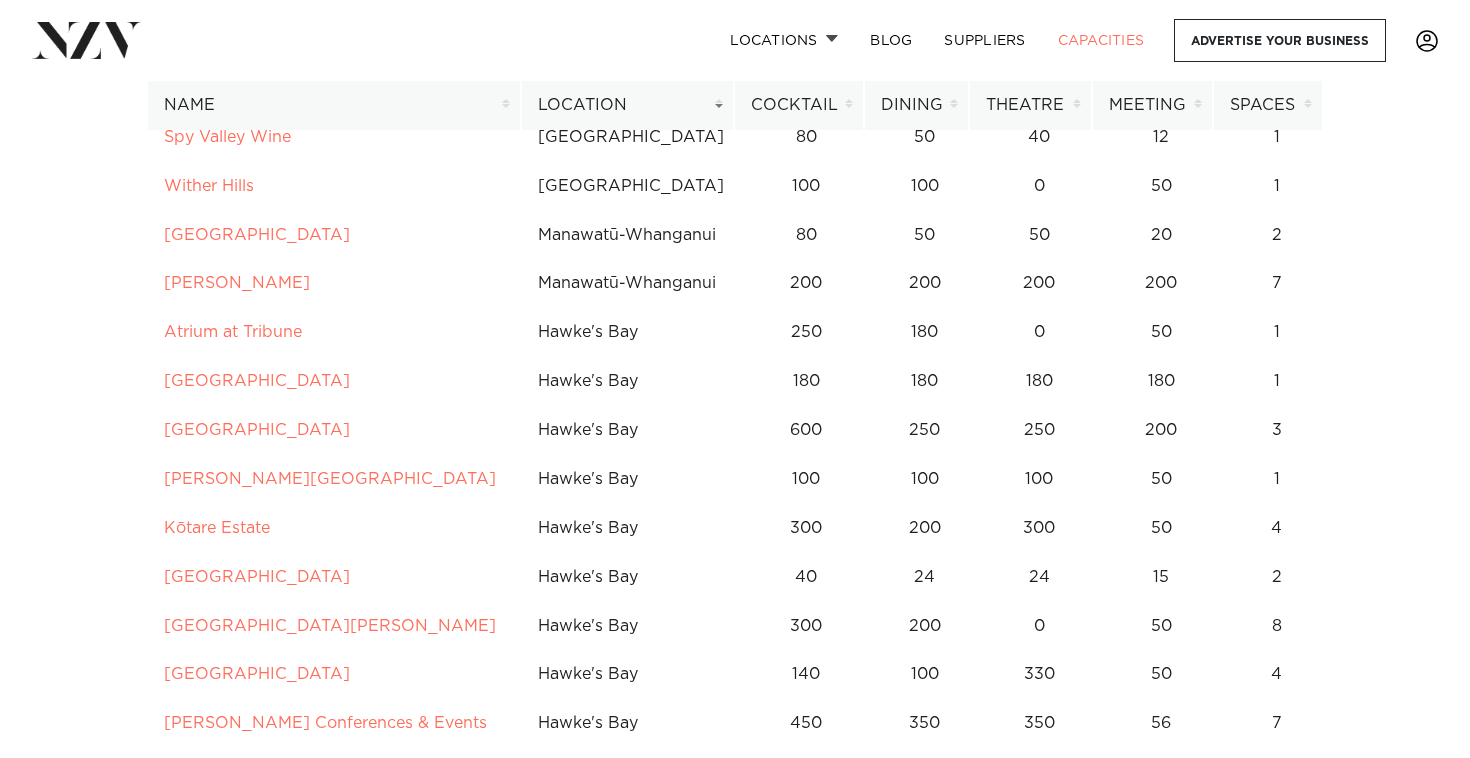 click on "Location" at bounding box center [627, 105] 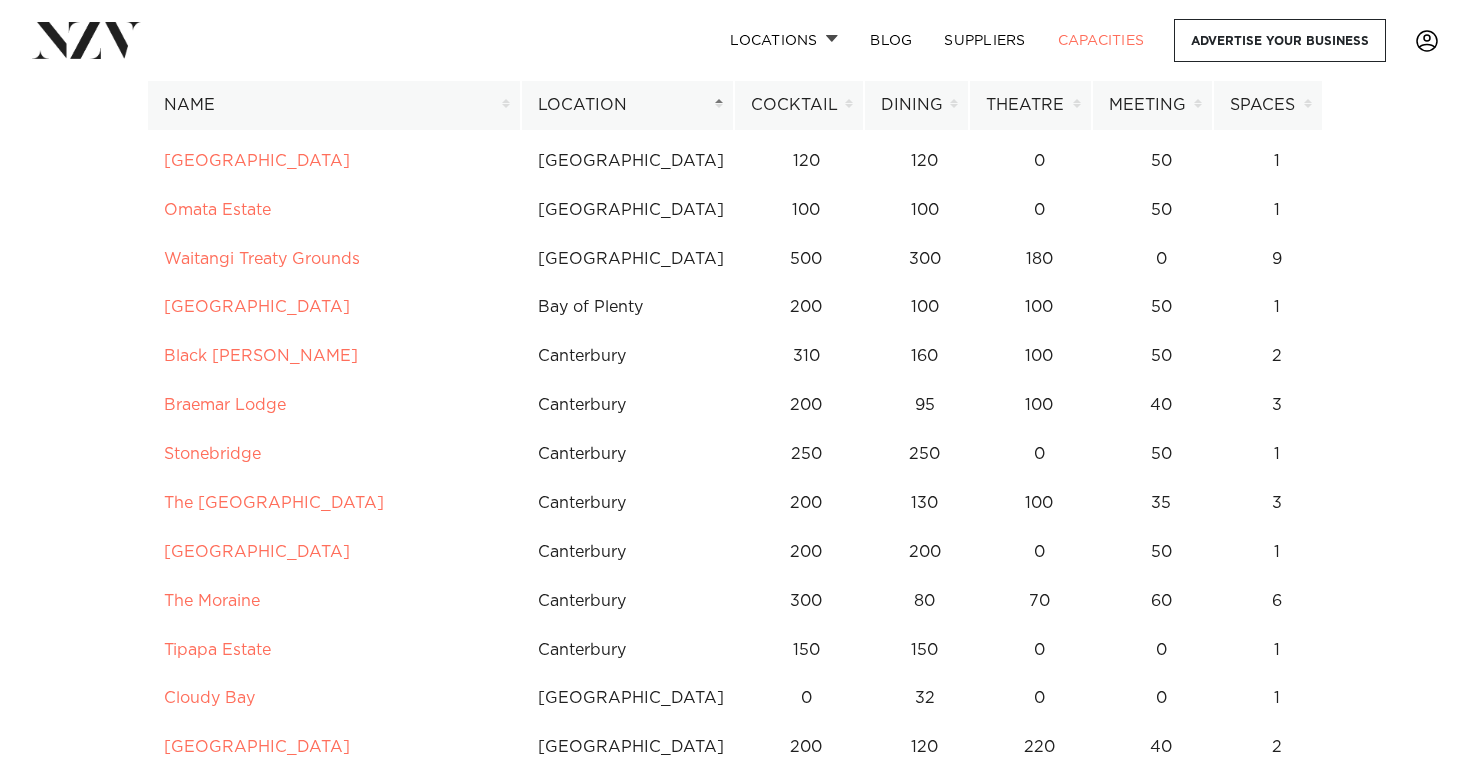 click on "Location" at bounding box center (627, 105) 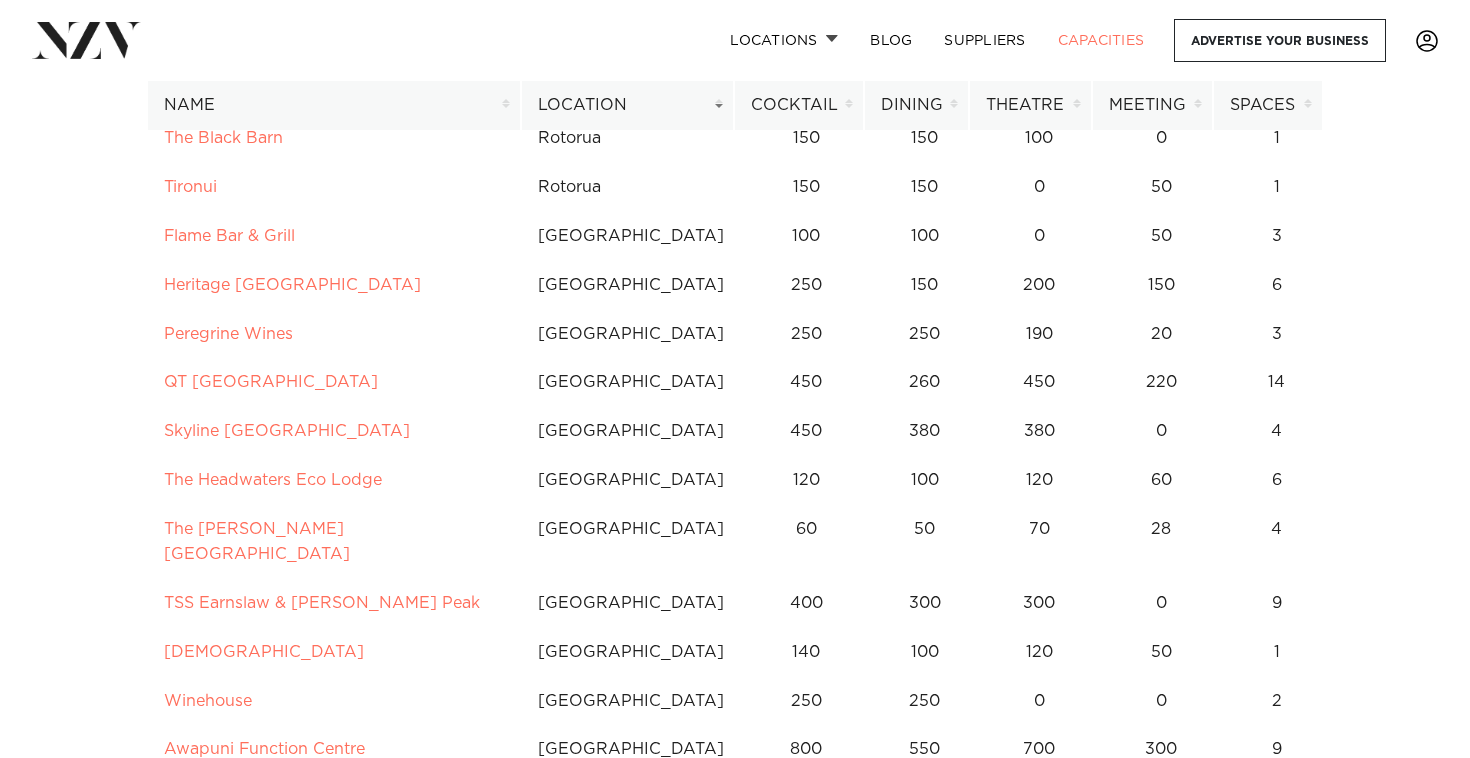 scroll, scrollTop: 4042, scrollLeft: 0, axis: vertical 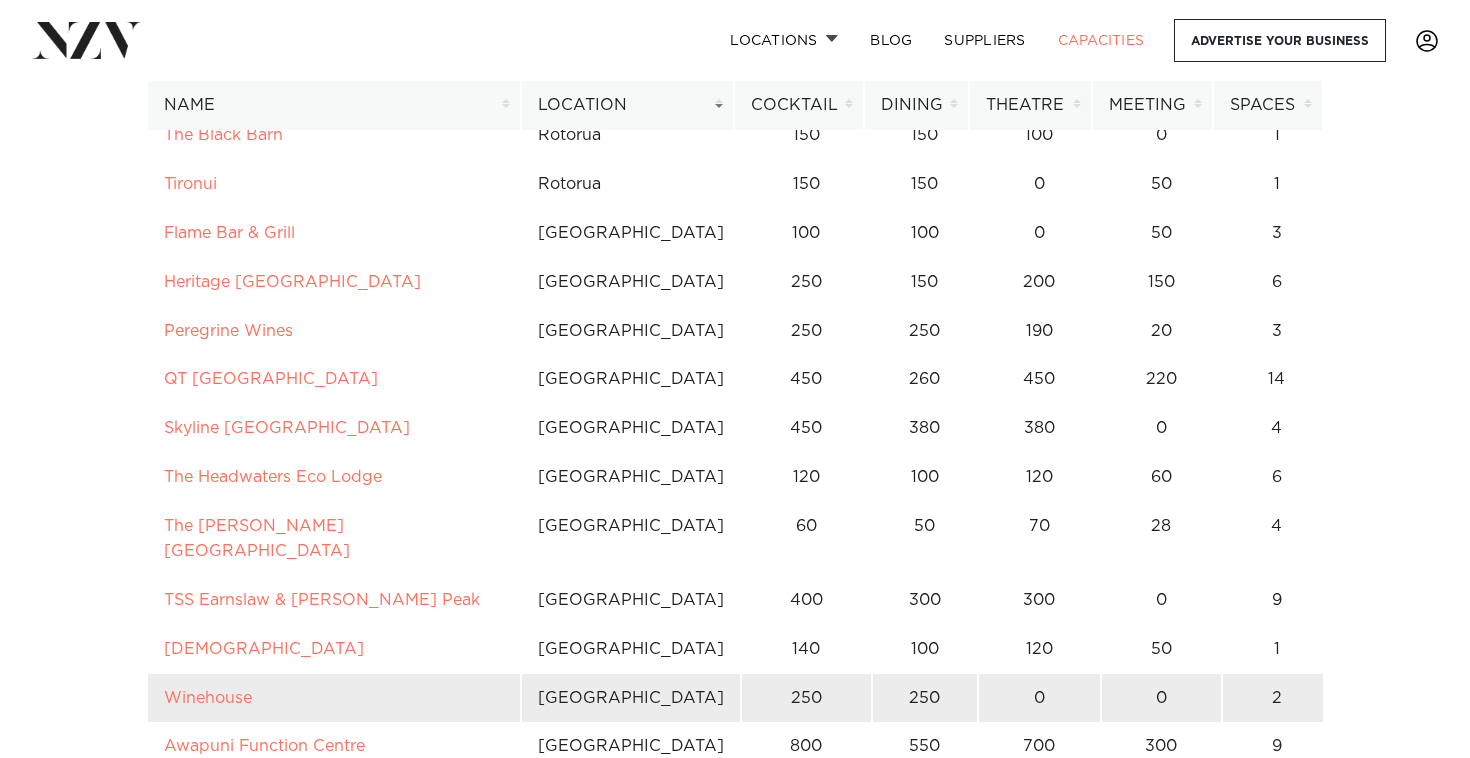 click on "250" at bounding box center [925, 698] 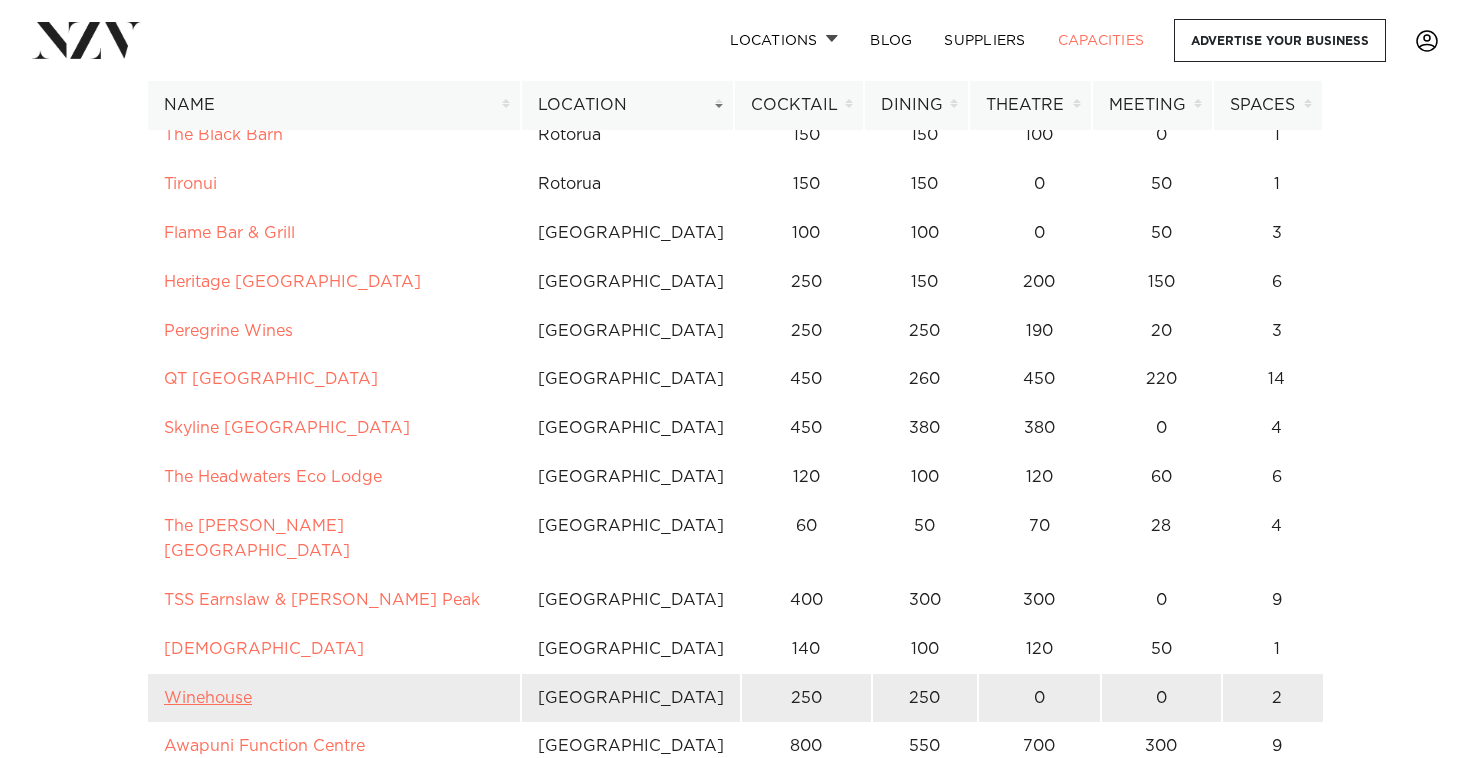click on "Winehouse" at bounding box center (208, 698) 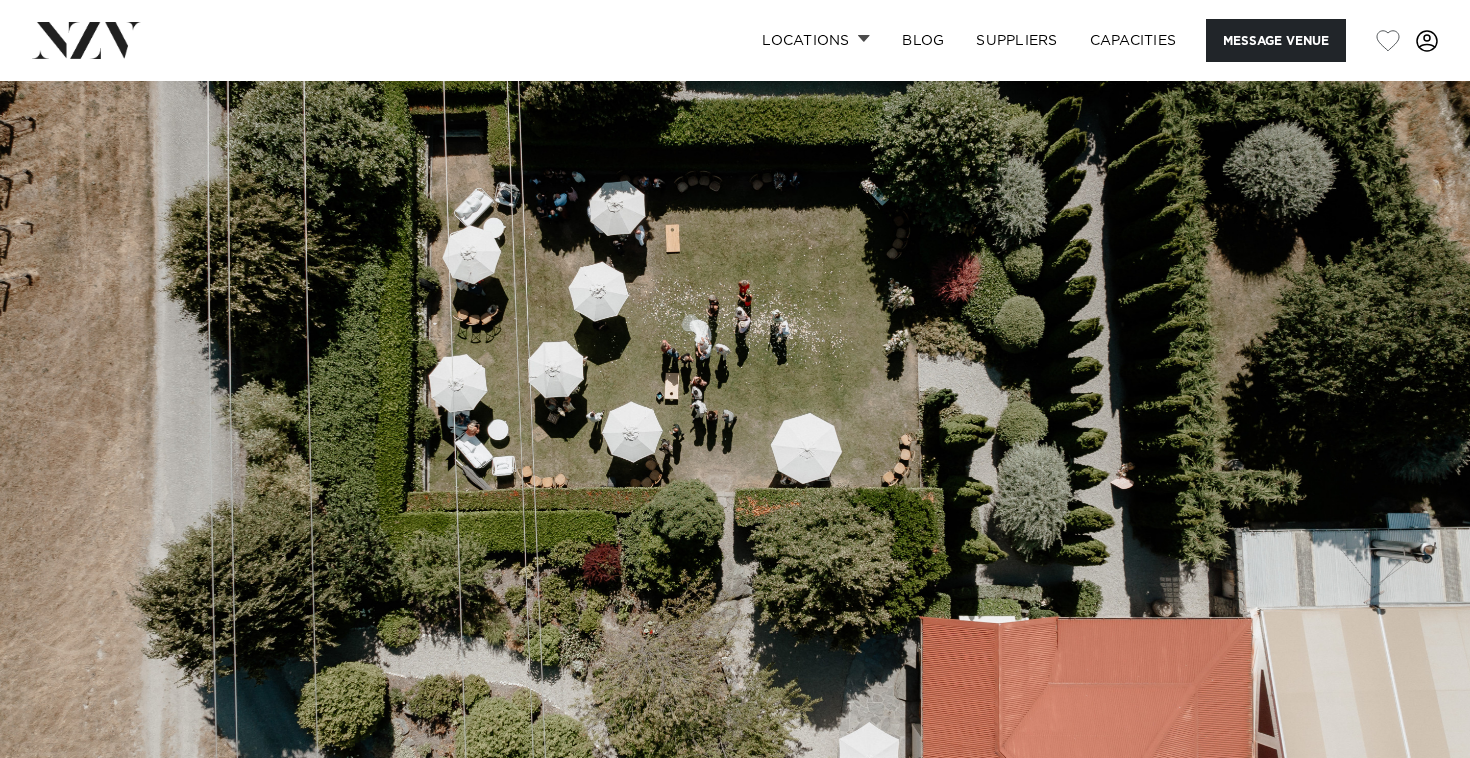 scroll, scrollTop: 0, scrollLeft: 0, axis: both 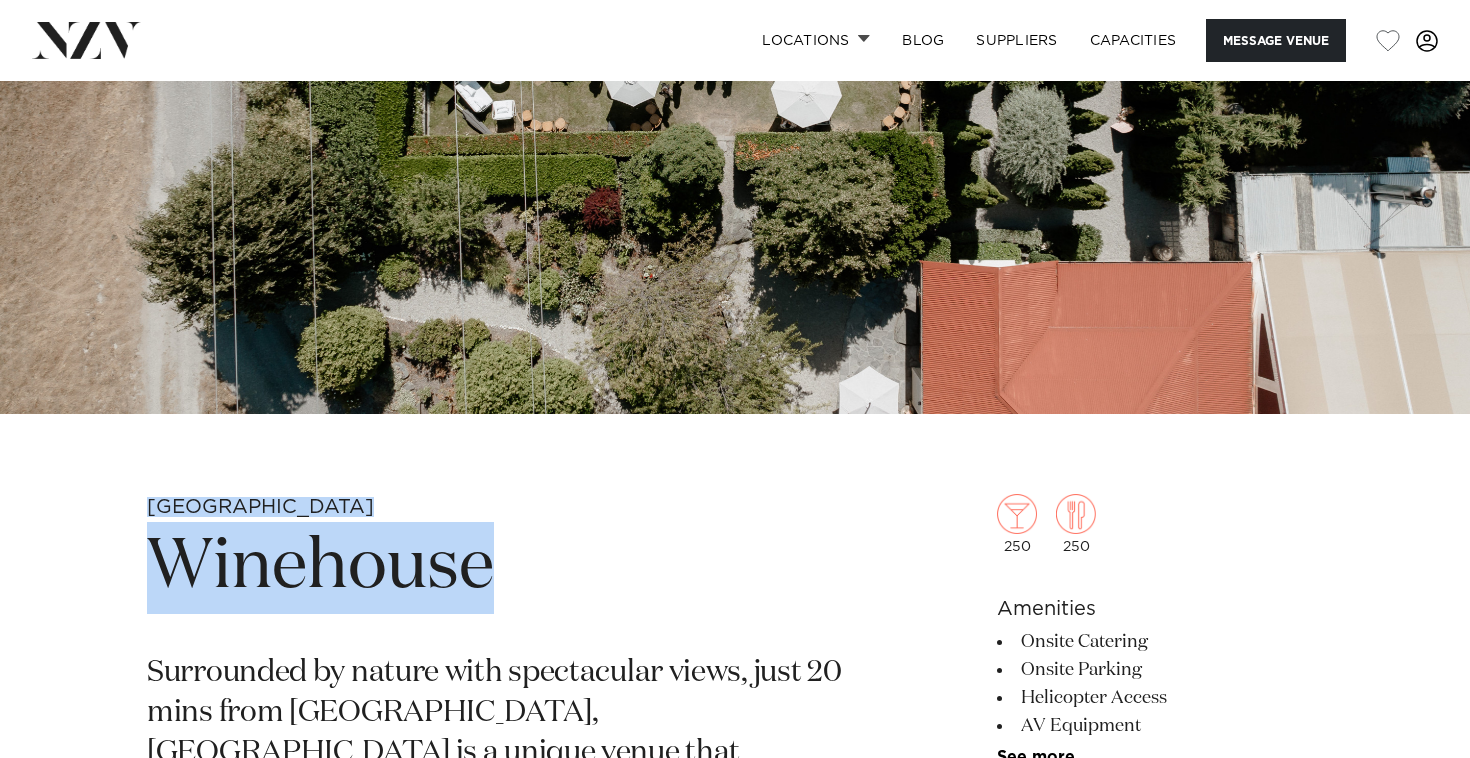drag, startPoint x: 152, startPoint y: 503, endPoint x: 509, endPoint y: 581, distance: 365.42166 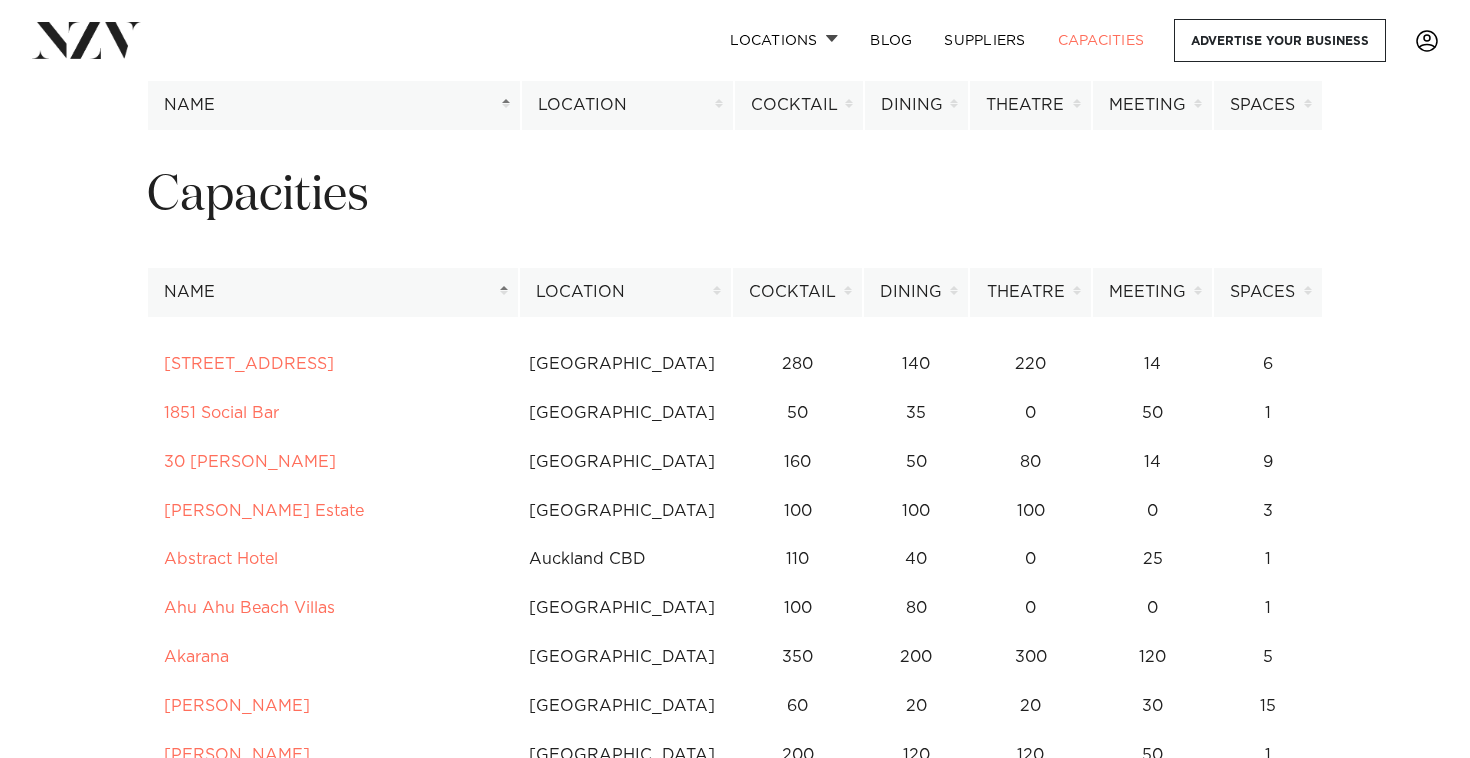 scroll, scrollTop: 4042, scrollLeft: 0, axis: vertical 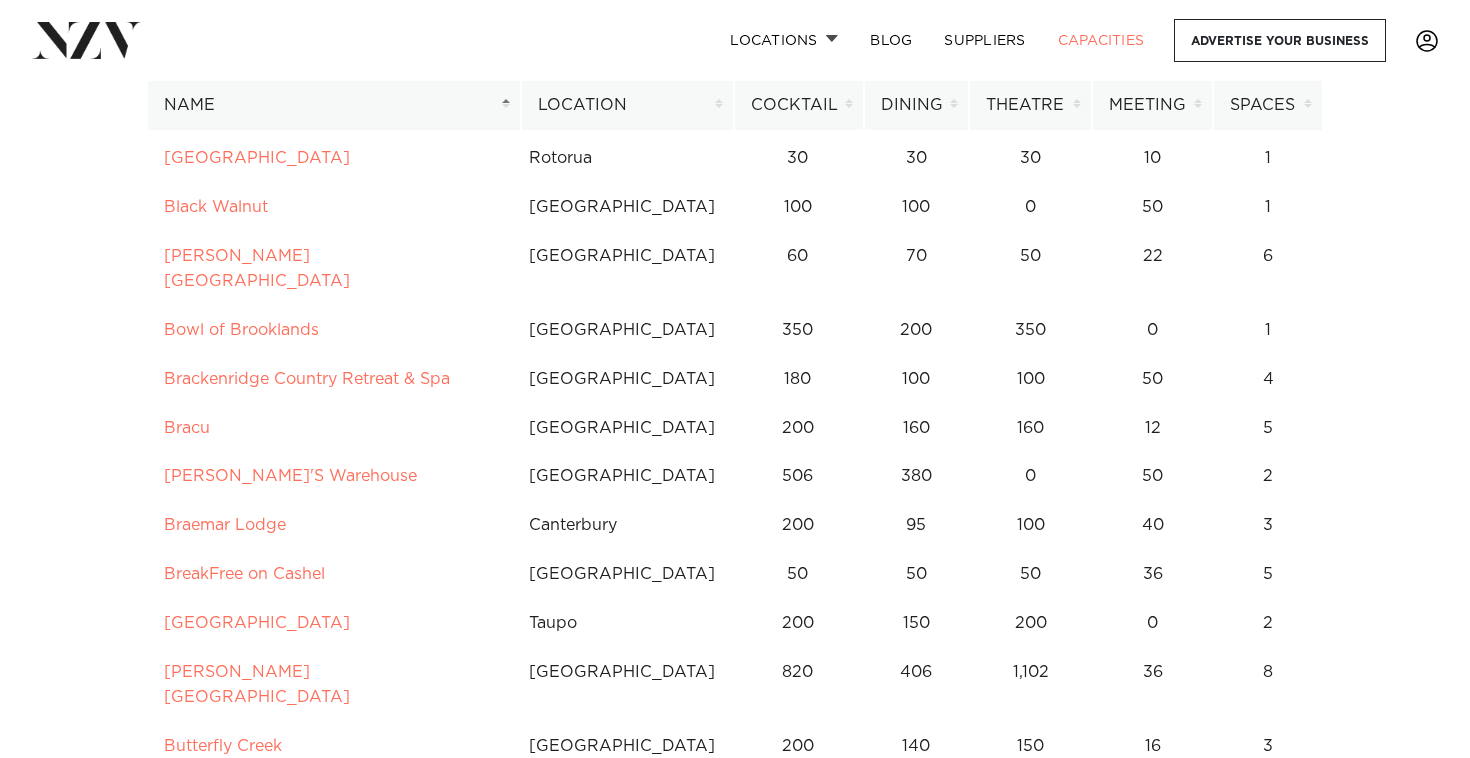 click on "Location" at bounding box center (627, 105) 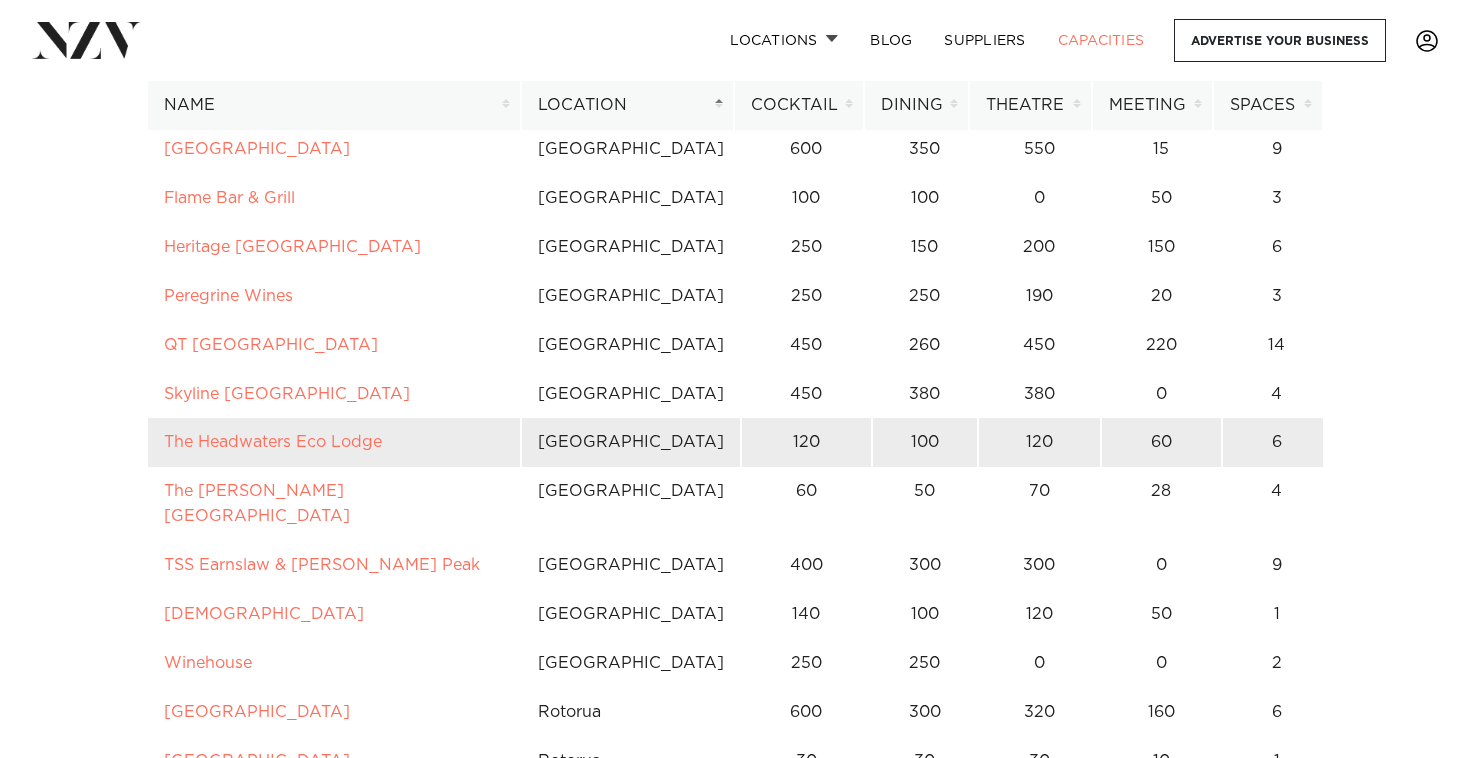 scroll, scrollTop: 11329, scrollLeft: 0, axis: vertical 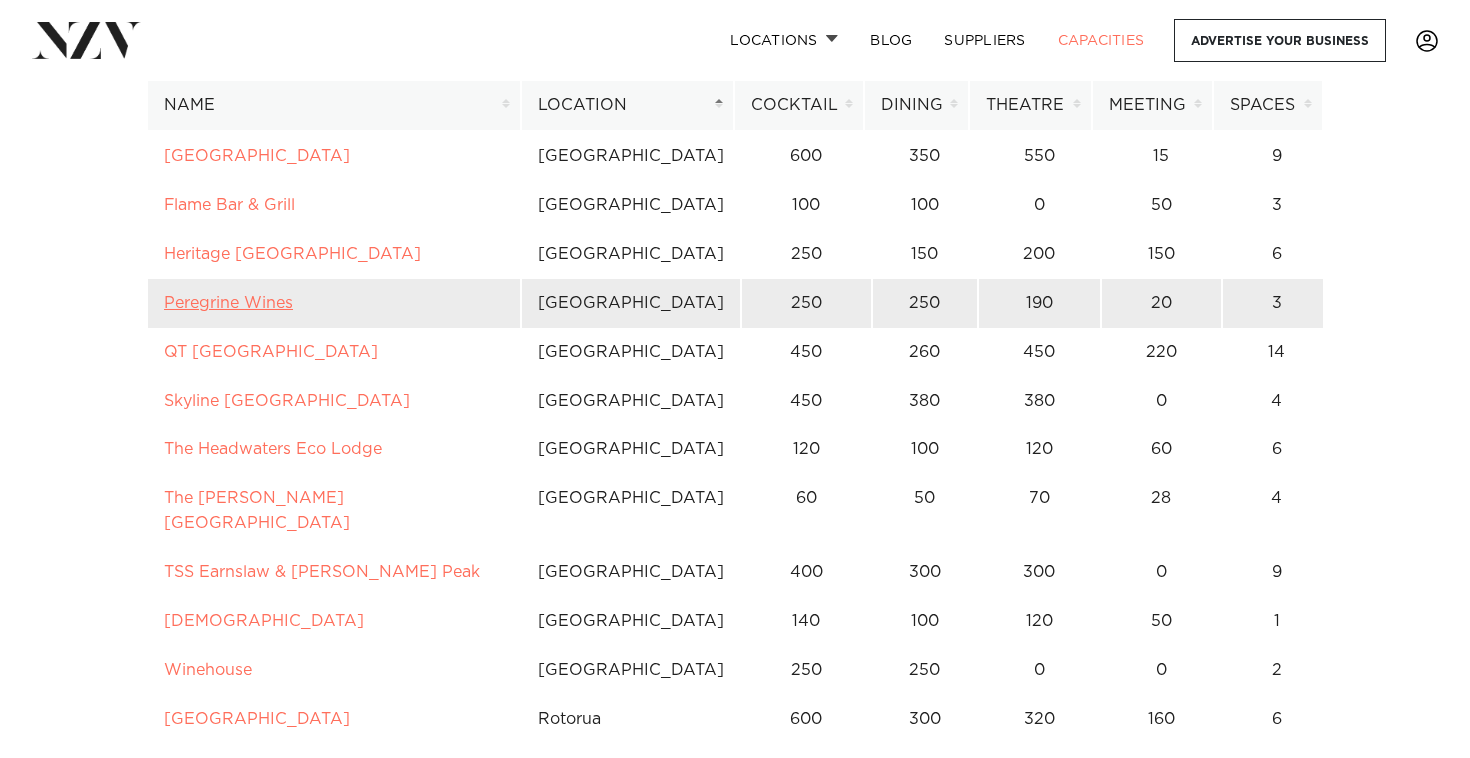 click on "Peregrine Wines" at bounding box center (228, 303) 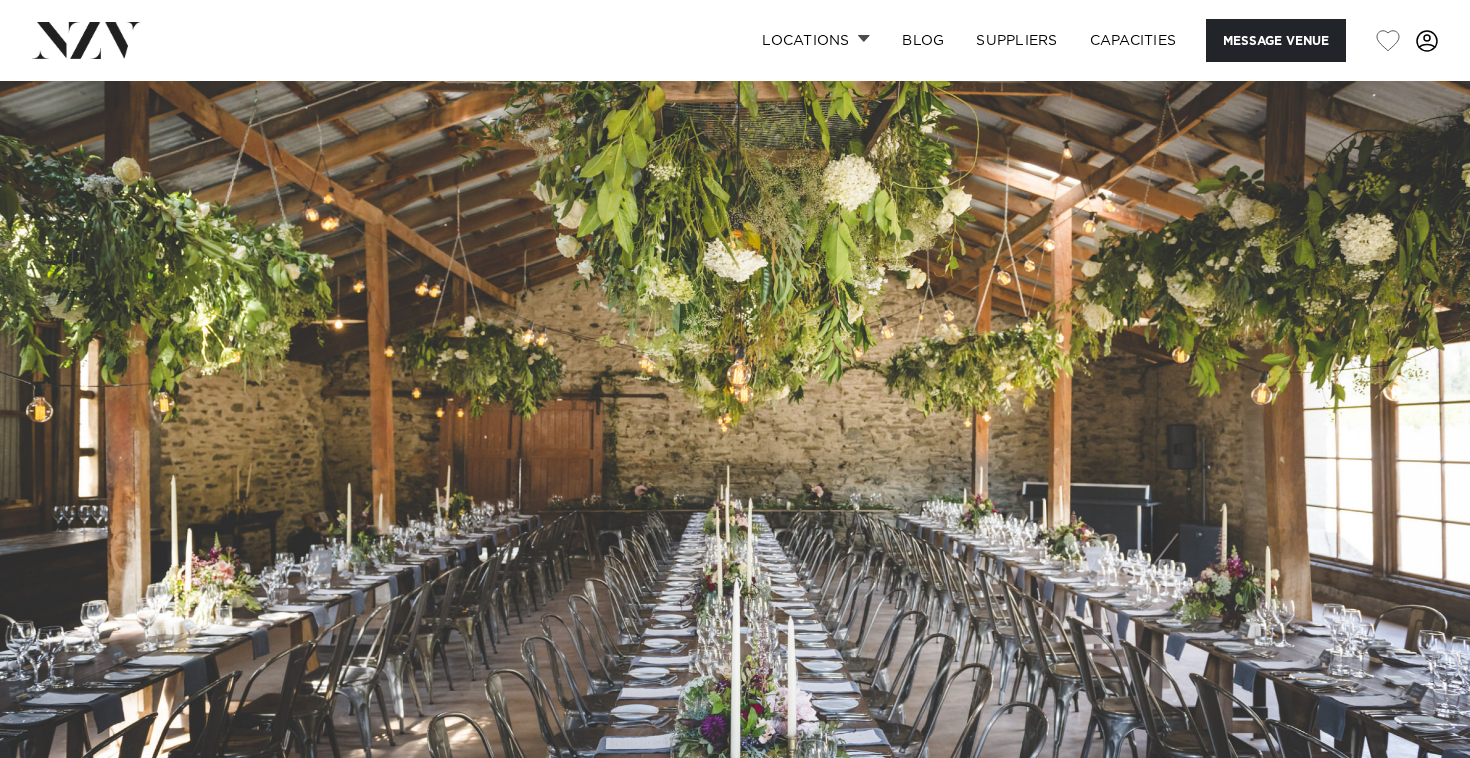 scroll, scrollTop: 0, scrollLeft: 0, axis: both 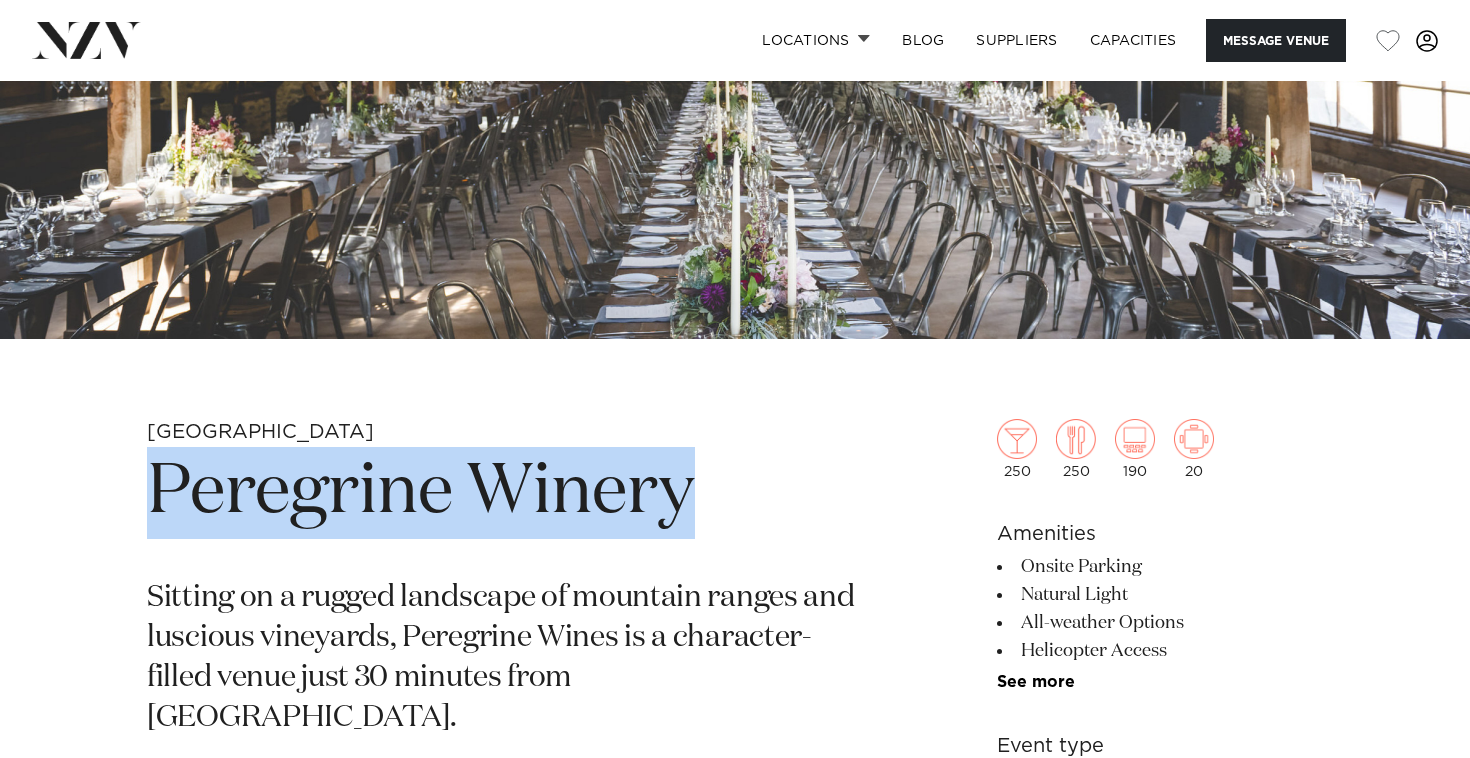 drag, startPoint x: 149, startPoint y: 514, endPoint x: 711, endPoint y: 530, distance: 562.2277 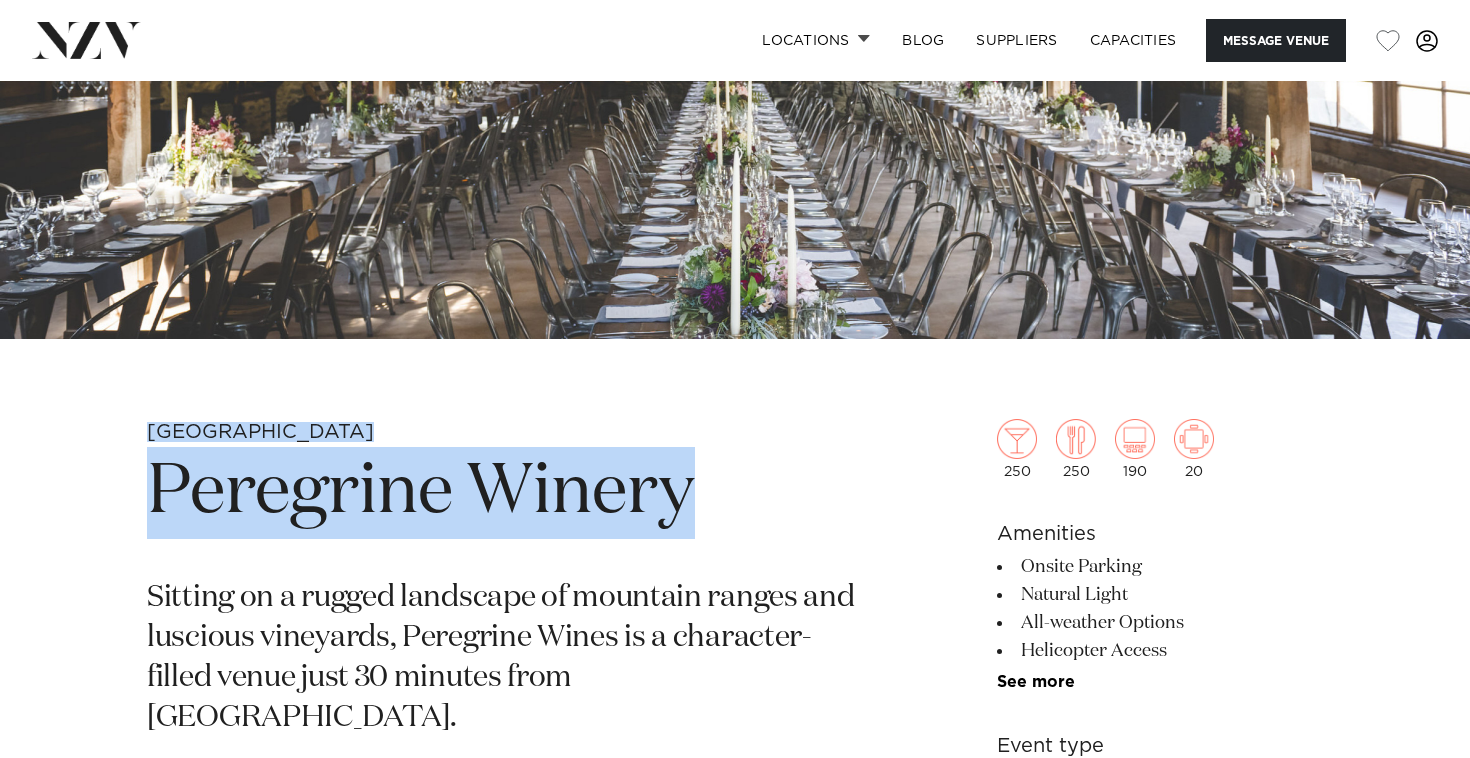 drag, startPoint x: 148, startPoint y: 430, endPoint x: 721, endPoint y: 531, distance: 581.8333 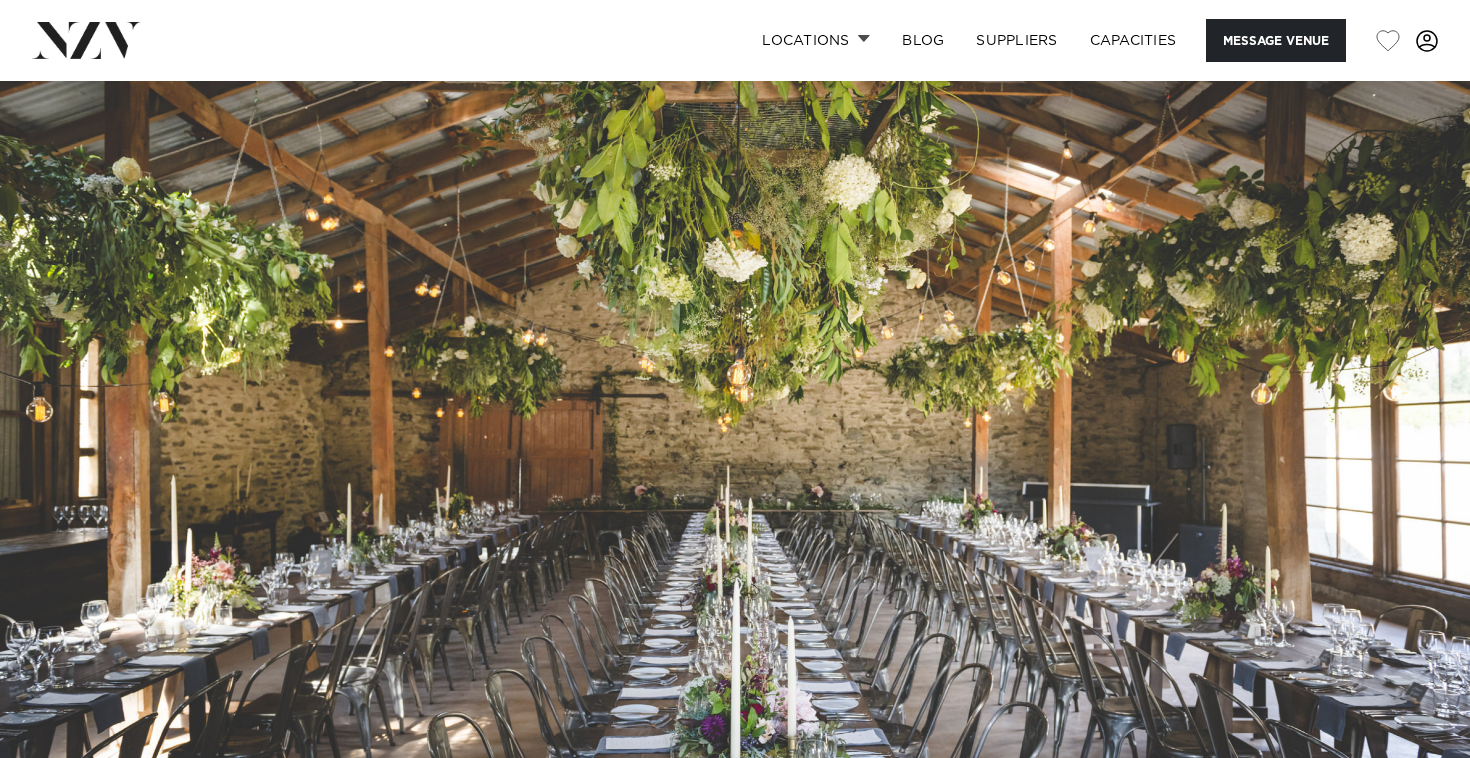click at bounding box center (735, 425) 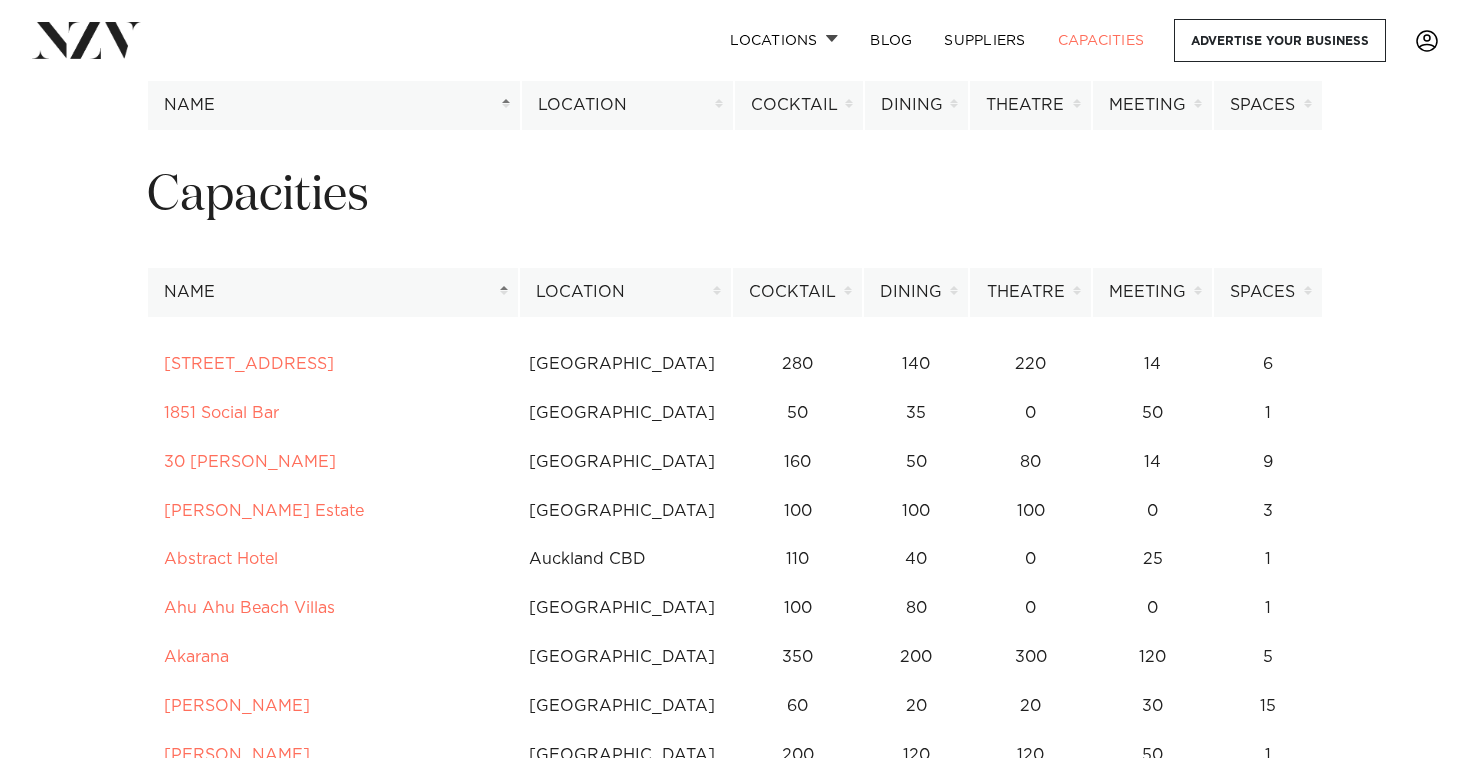 scroll, scrollTop: 11329, scrollLeft: 0, axis: vertical 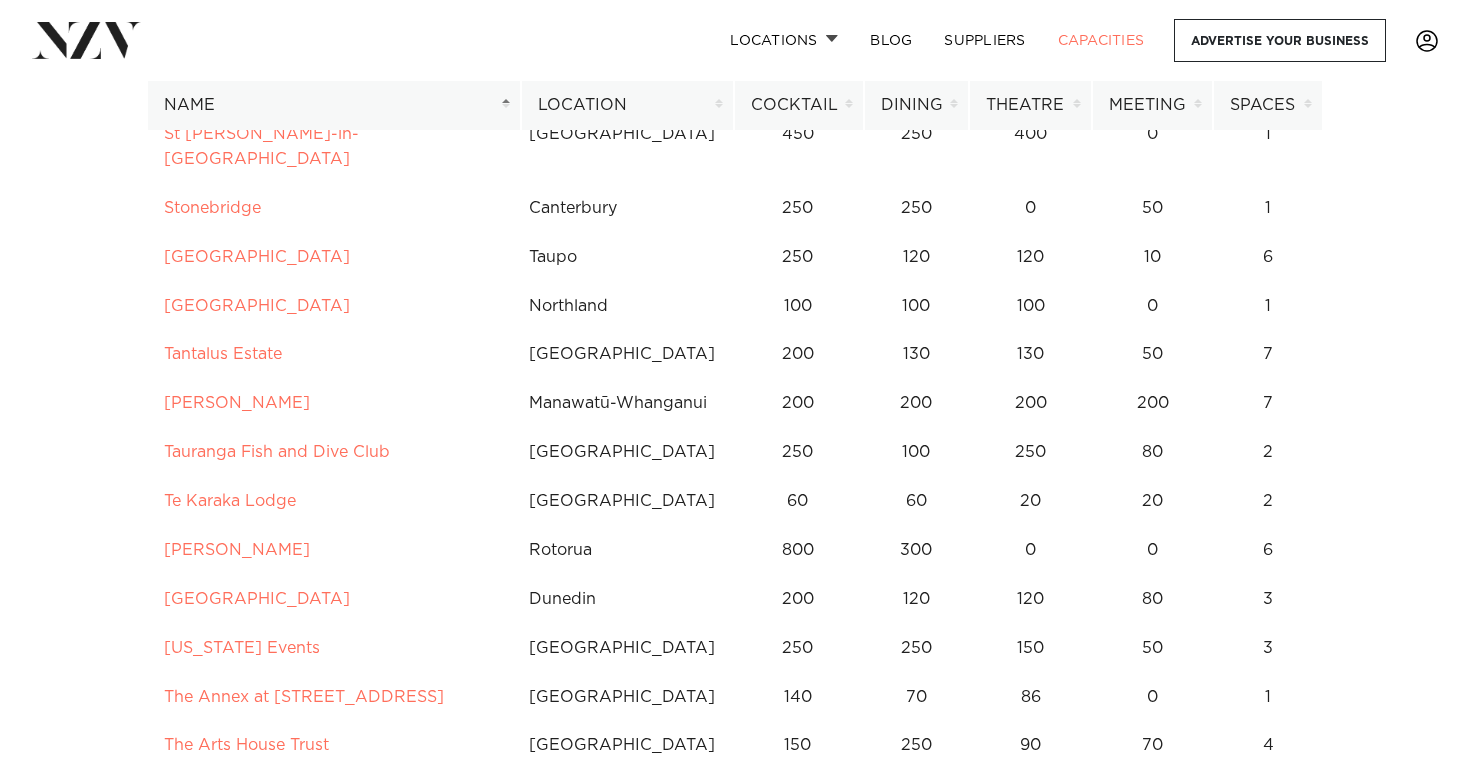 click on "Location" at bounding box center [627, 105] 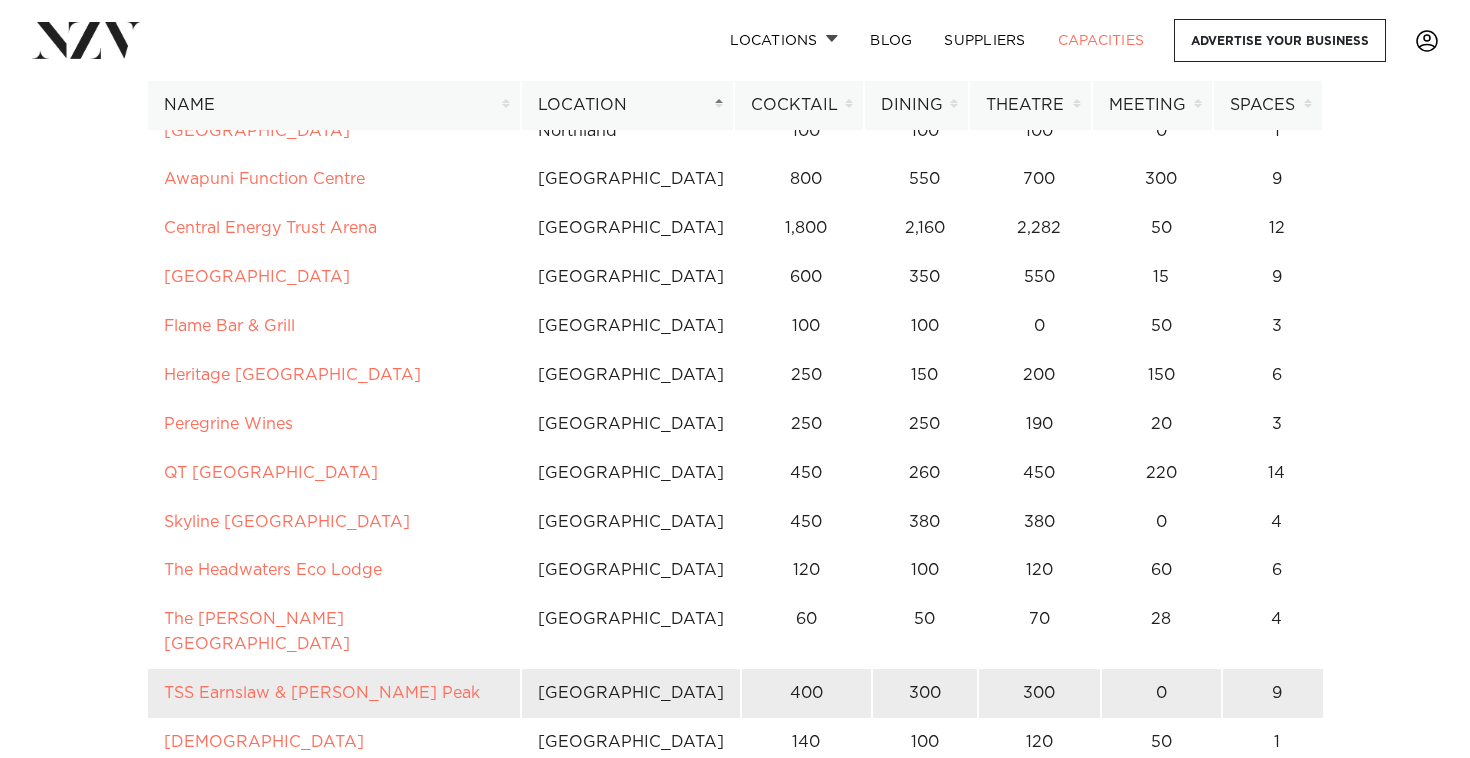 scroll, scrollTop: 11209, scrollLeft: 0, axis: vertical 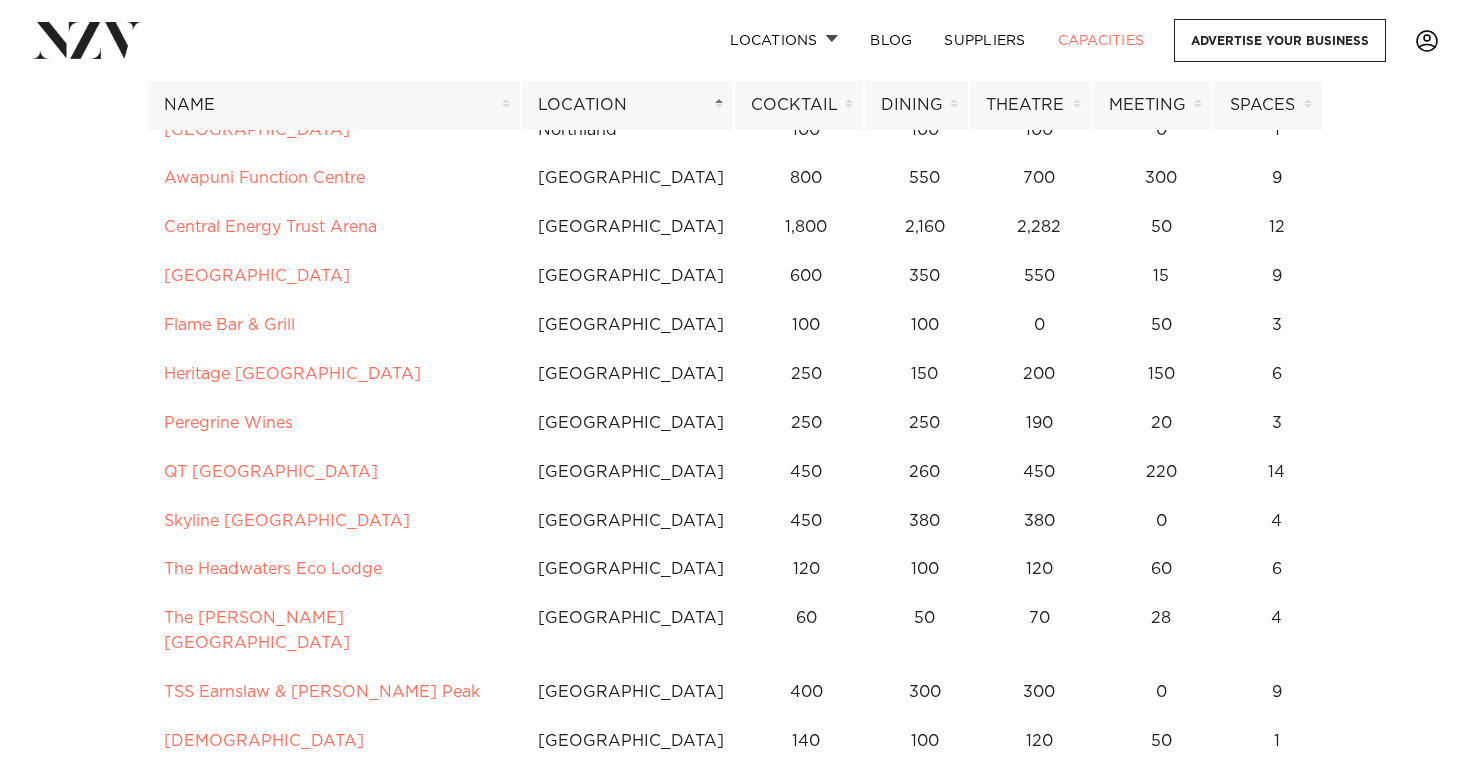 click on "Winehouse" at bounding box center (208, 790) 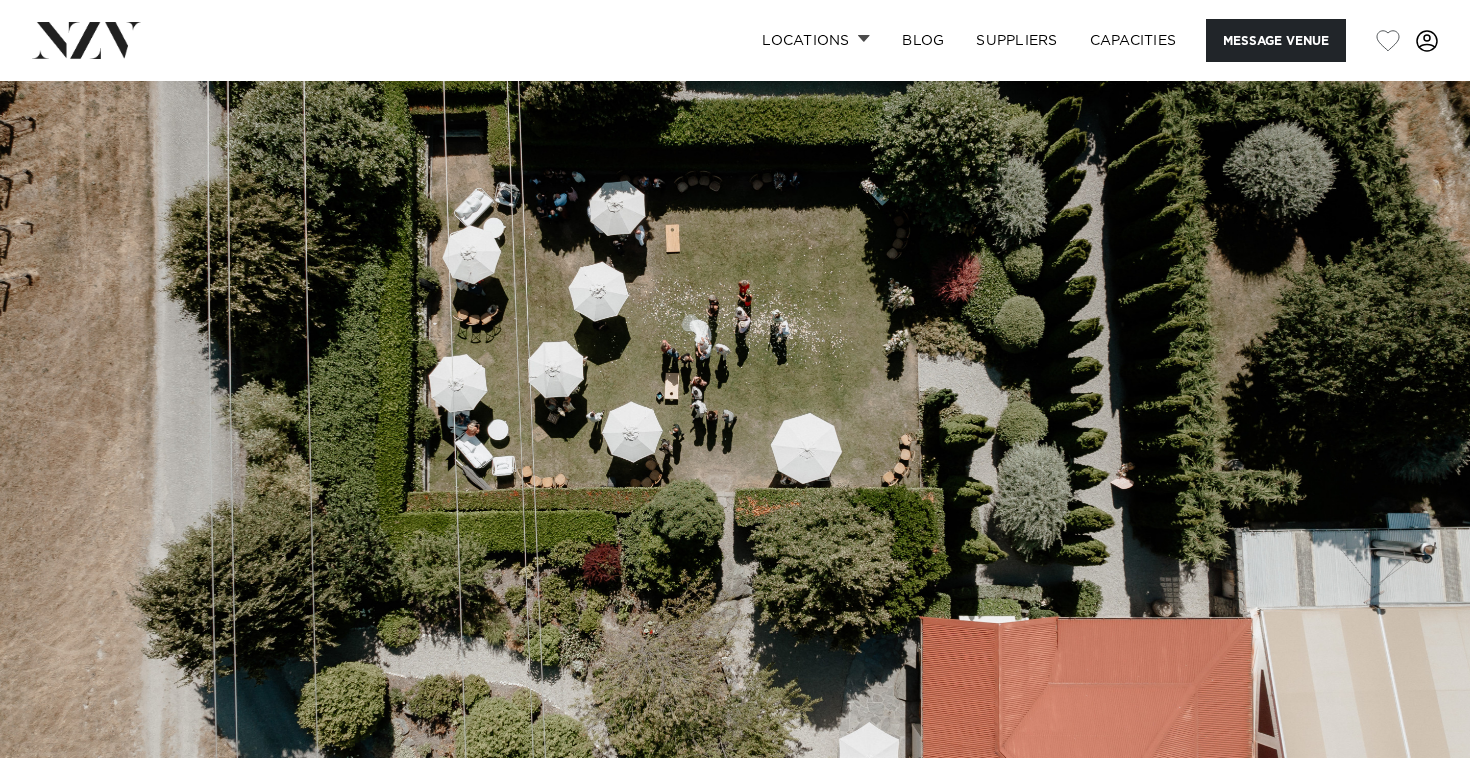 scroll, scrollTop: 0, scrollLeft: 0, axis: both 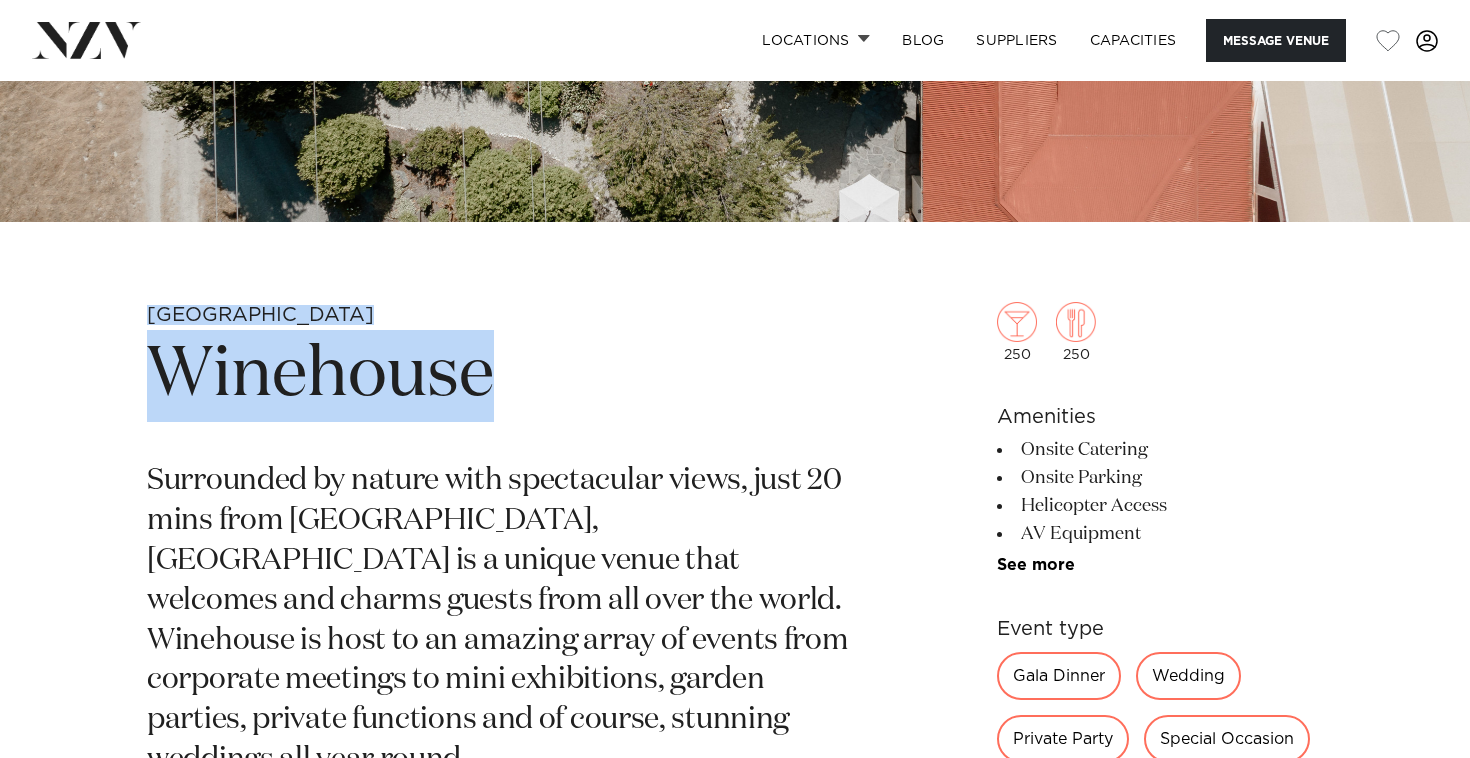 drag, startPoint x: 150, startPoint y: 313, endPoint x: 612, endPoint y: 365, distance: 464.9172 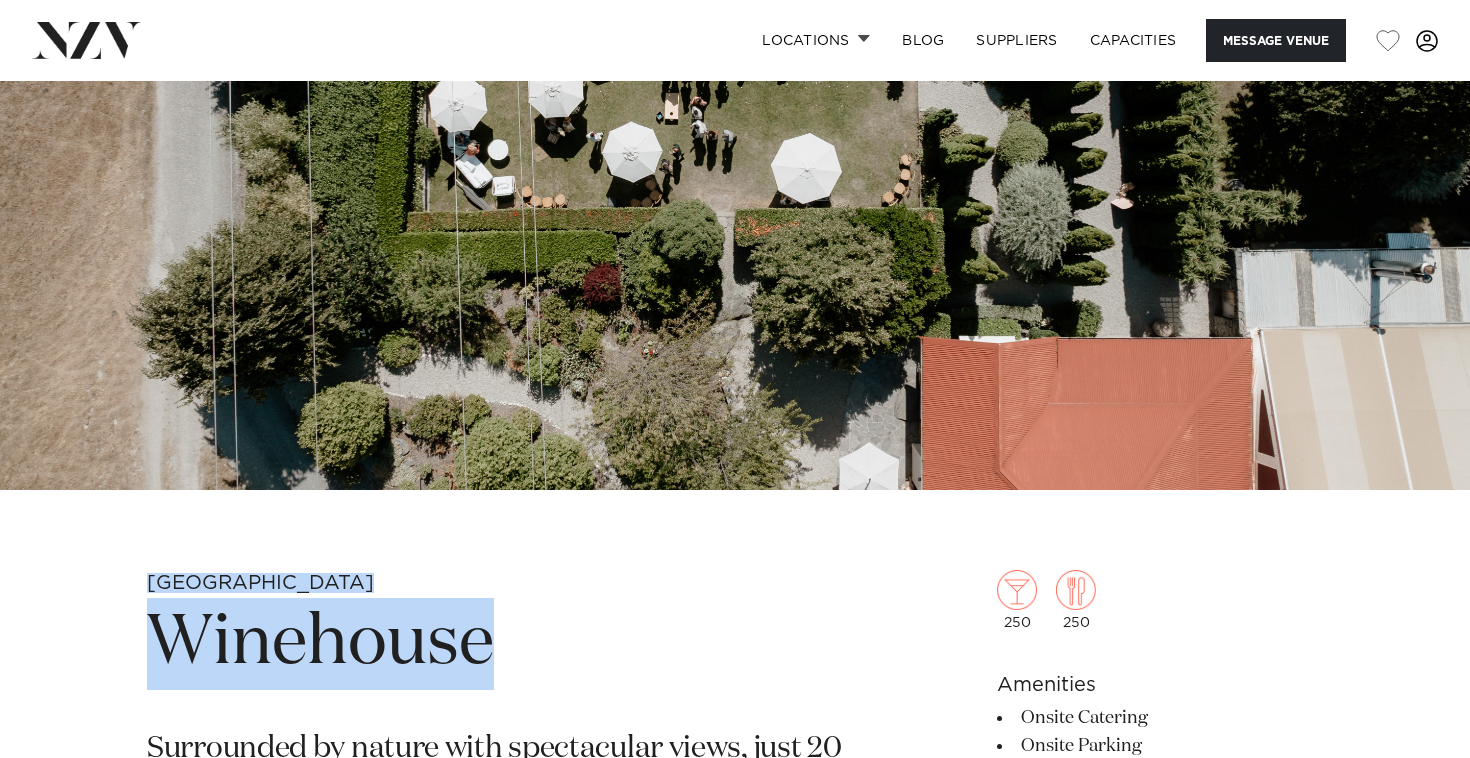 scroll, scrollTop: 286, scrollLeft: 0, axis: vertical 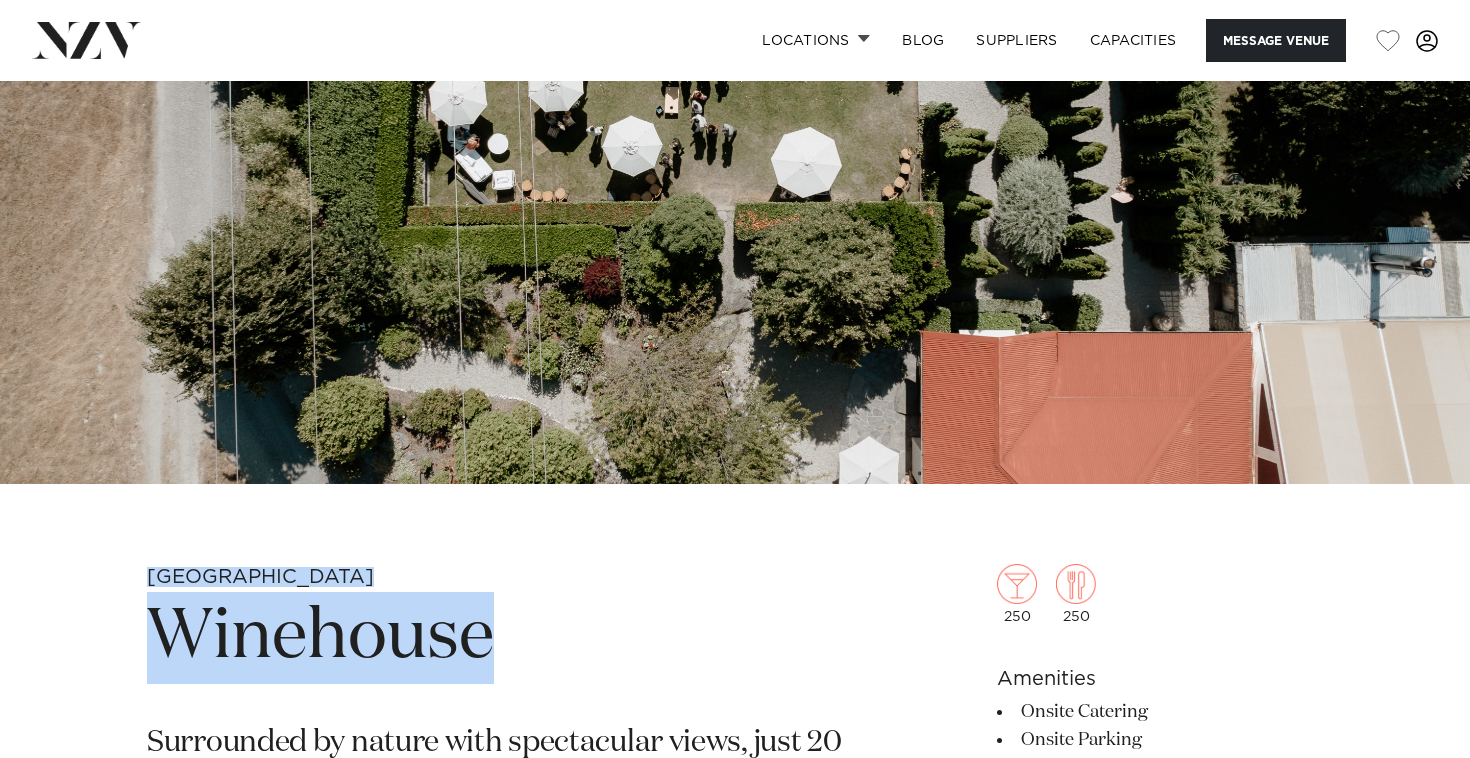 copy on "[GEOGRAPHIC_DATA]" 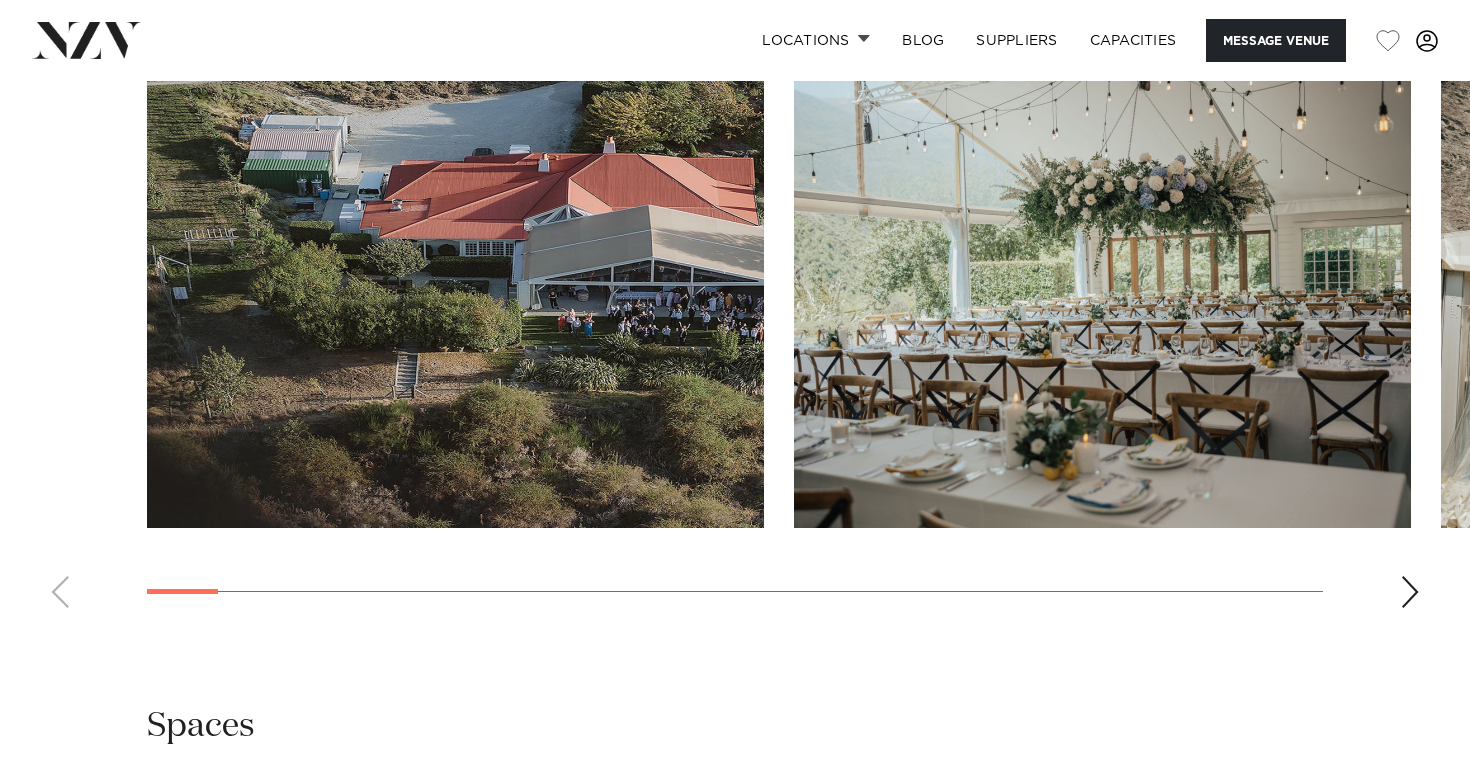 scroll, scrollTop: 2204, scrollLeft: 0, axis: vertical 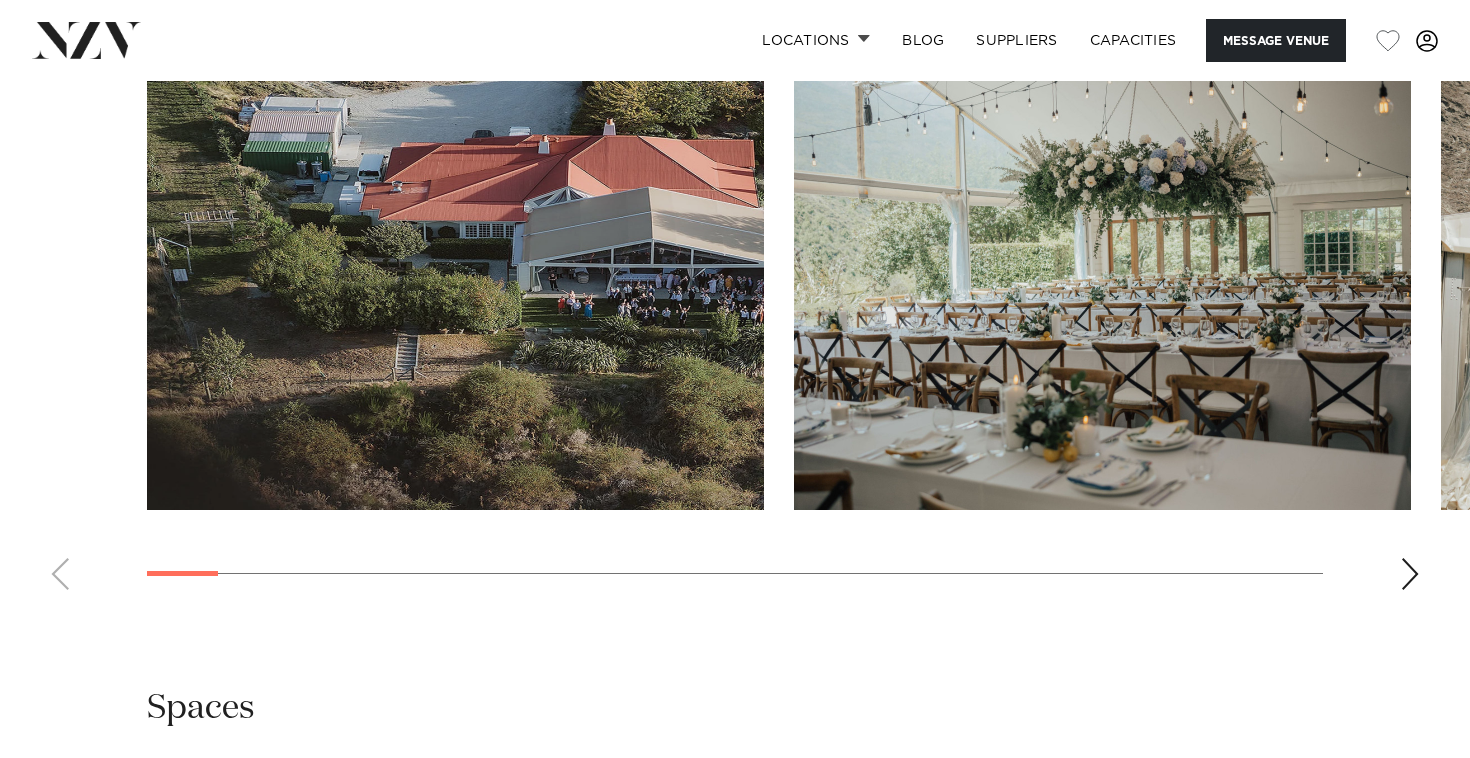 click at bounding box center (735, 331) 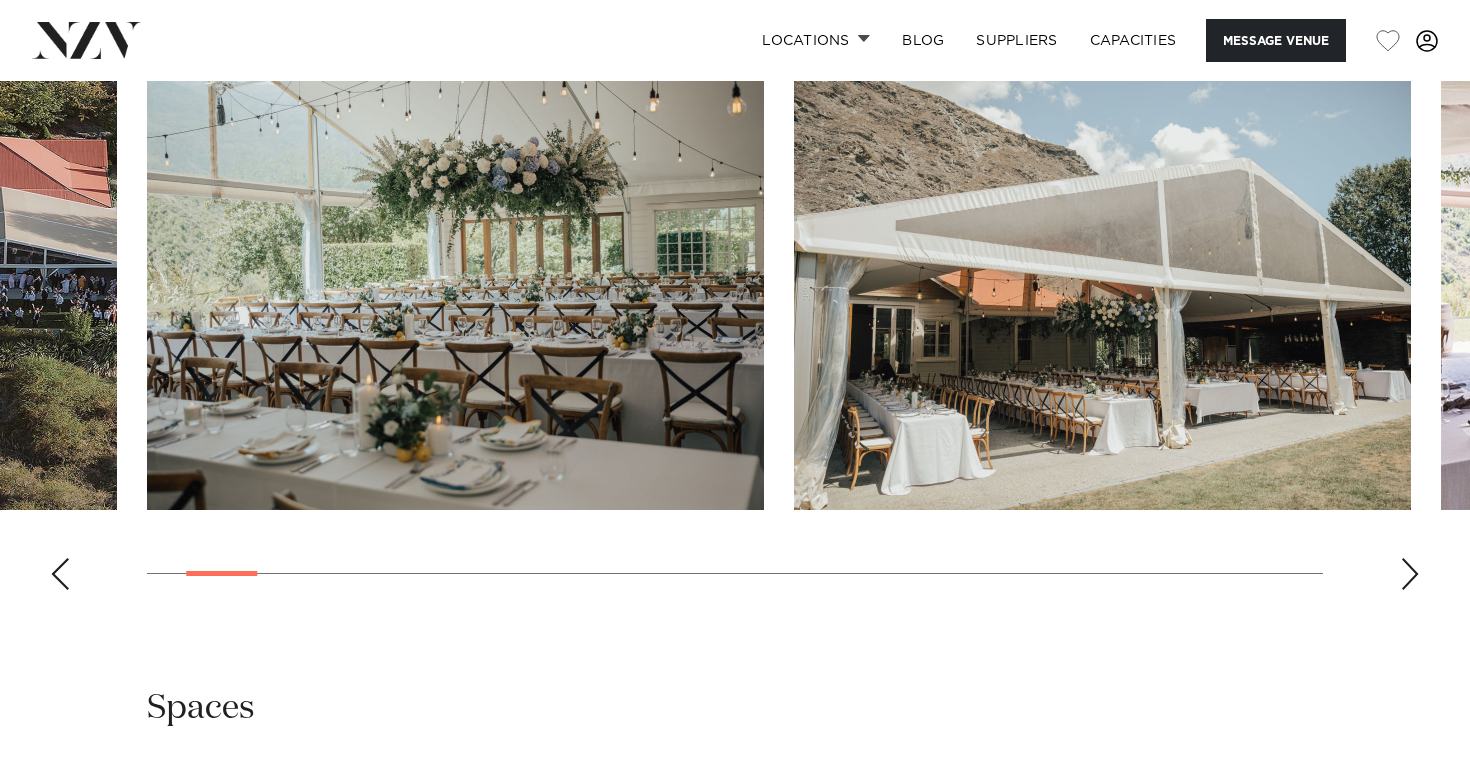 click at bounding box center [1410, 574] 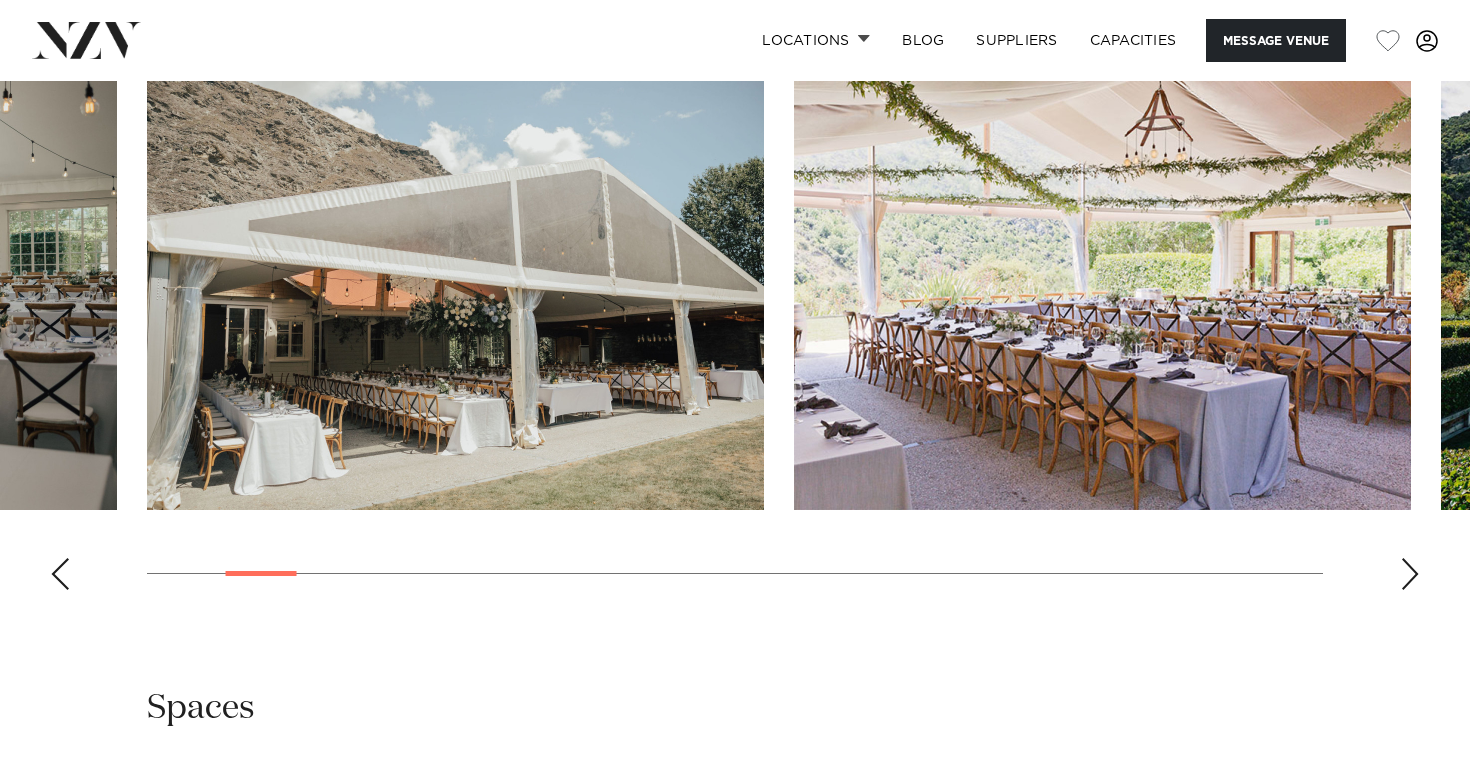 click at bounding box center [1410, 574] 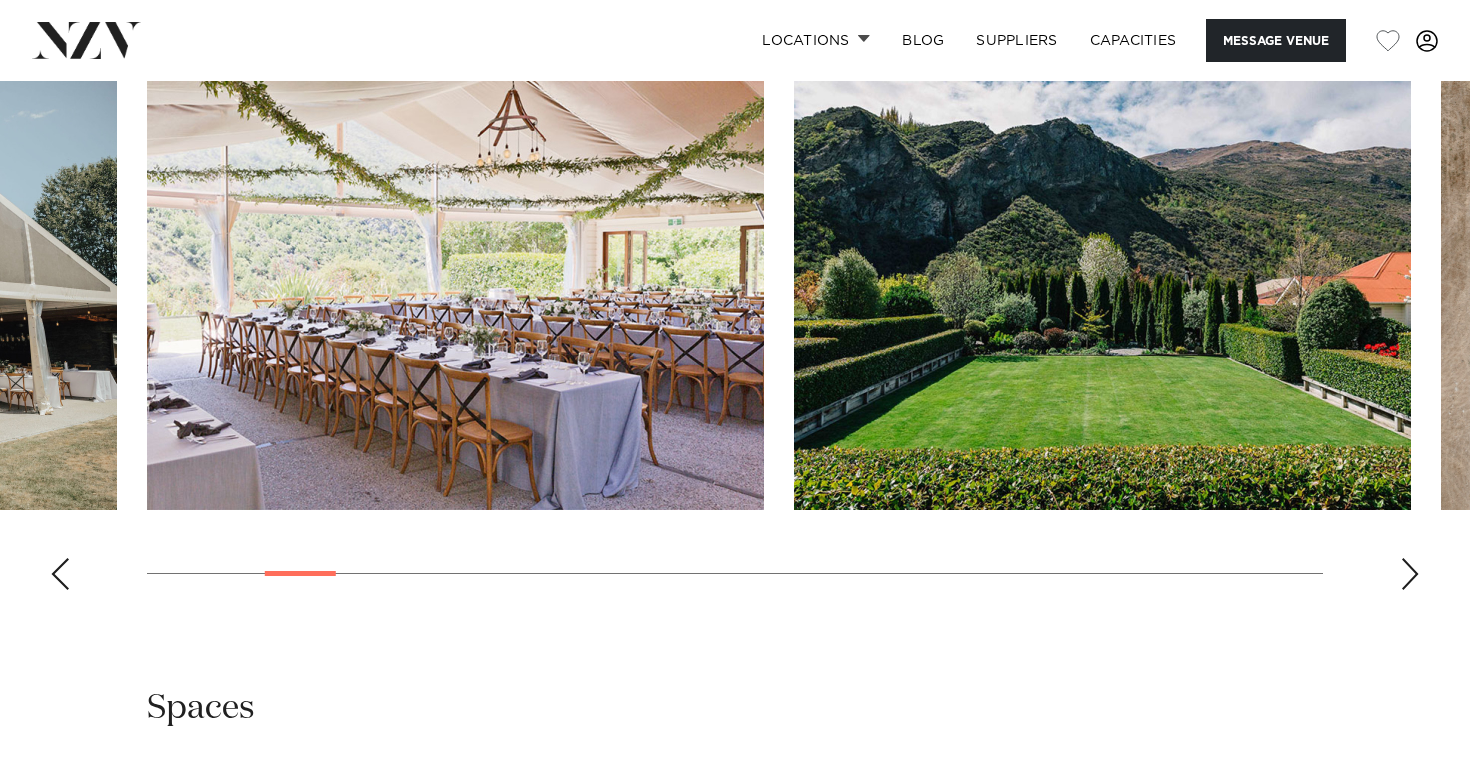 click at bounding box center [1410, 574] 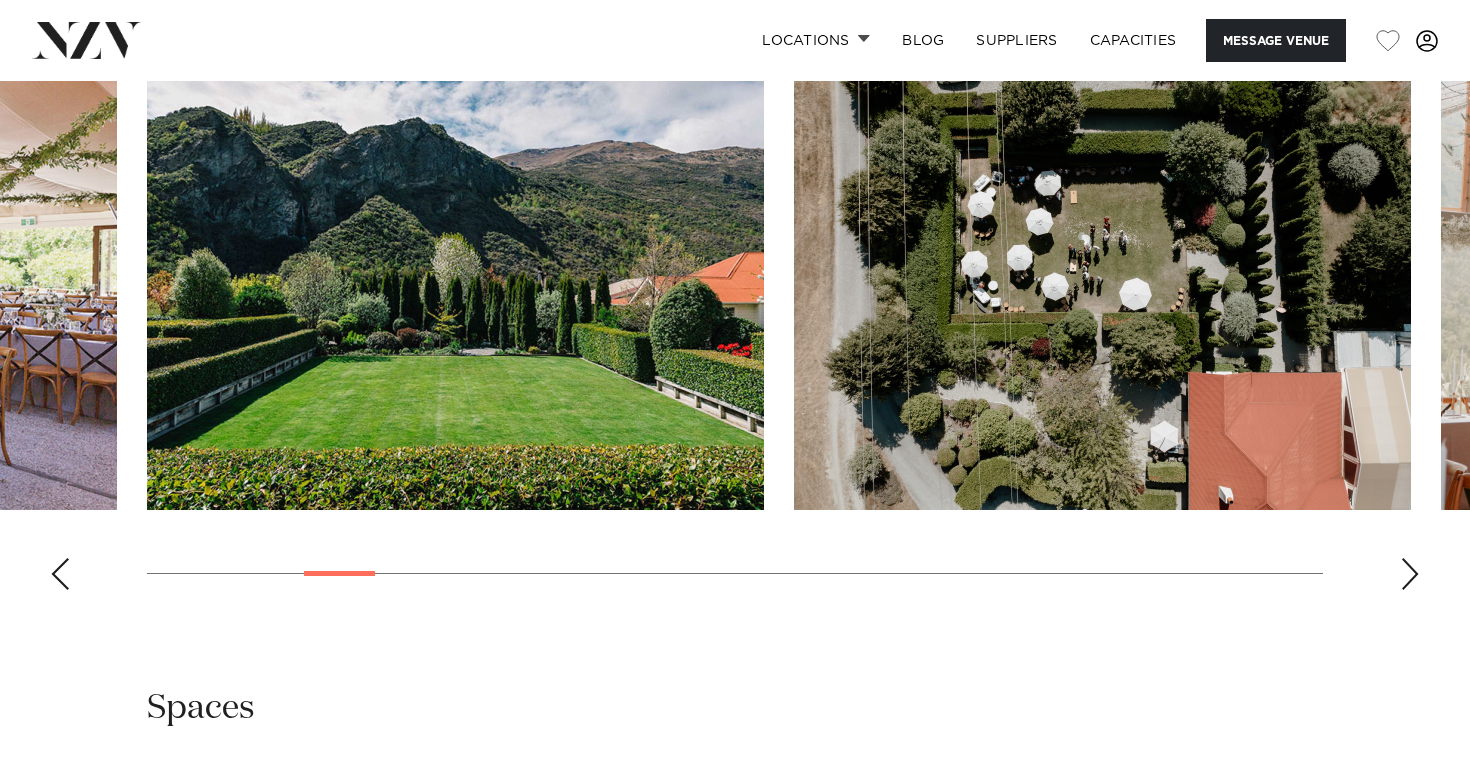 click at bounding box center (1410, 574) 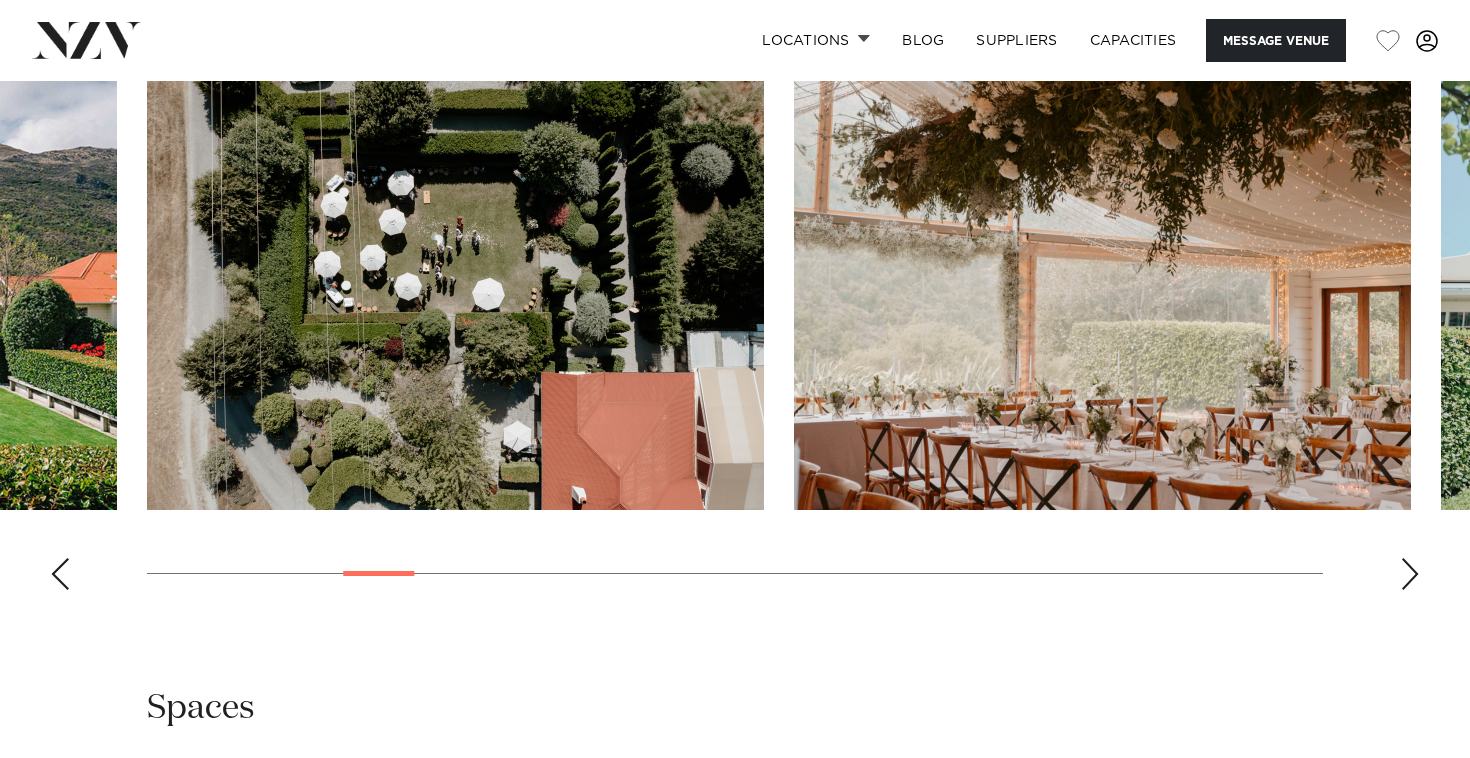 click at bounding box center (1410, 574) 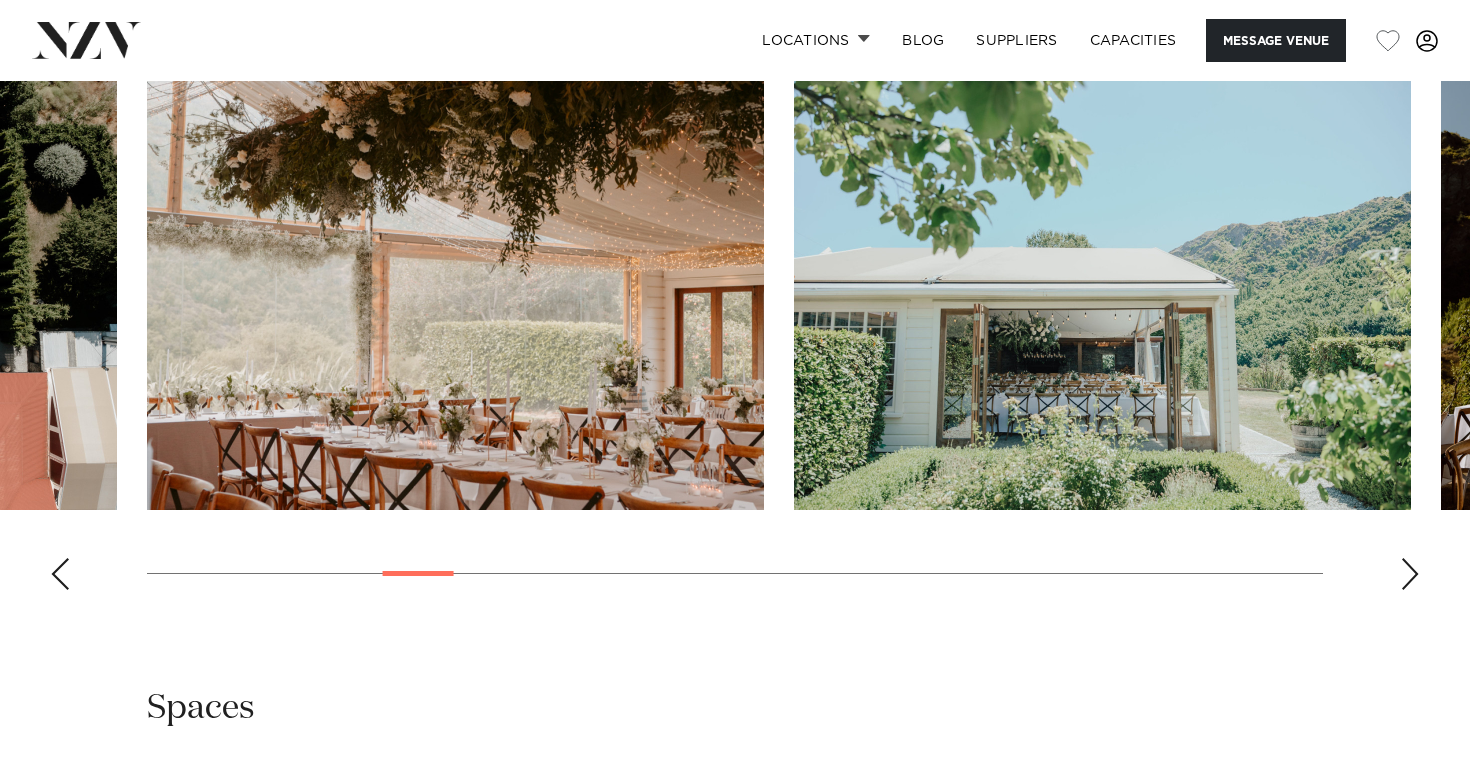 click at bounding box center (1410, 574) 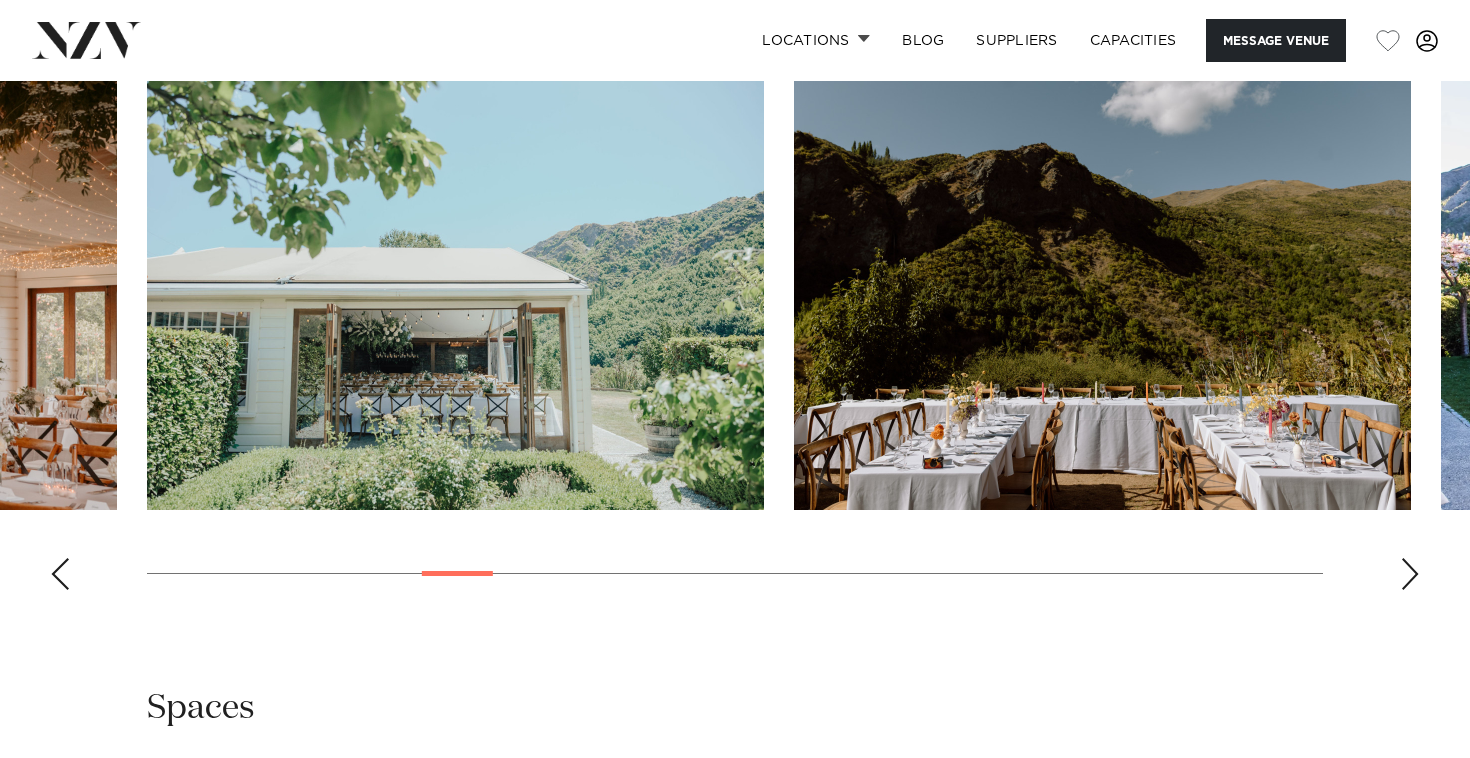 click at bounding box center [1410, 574] 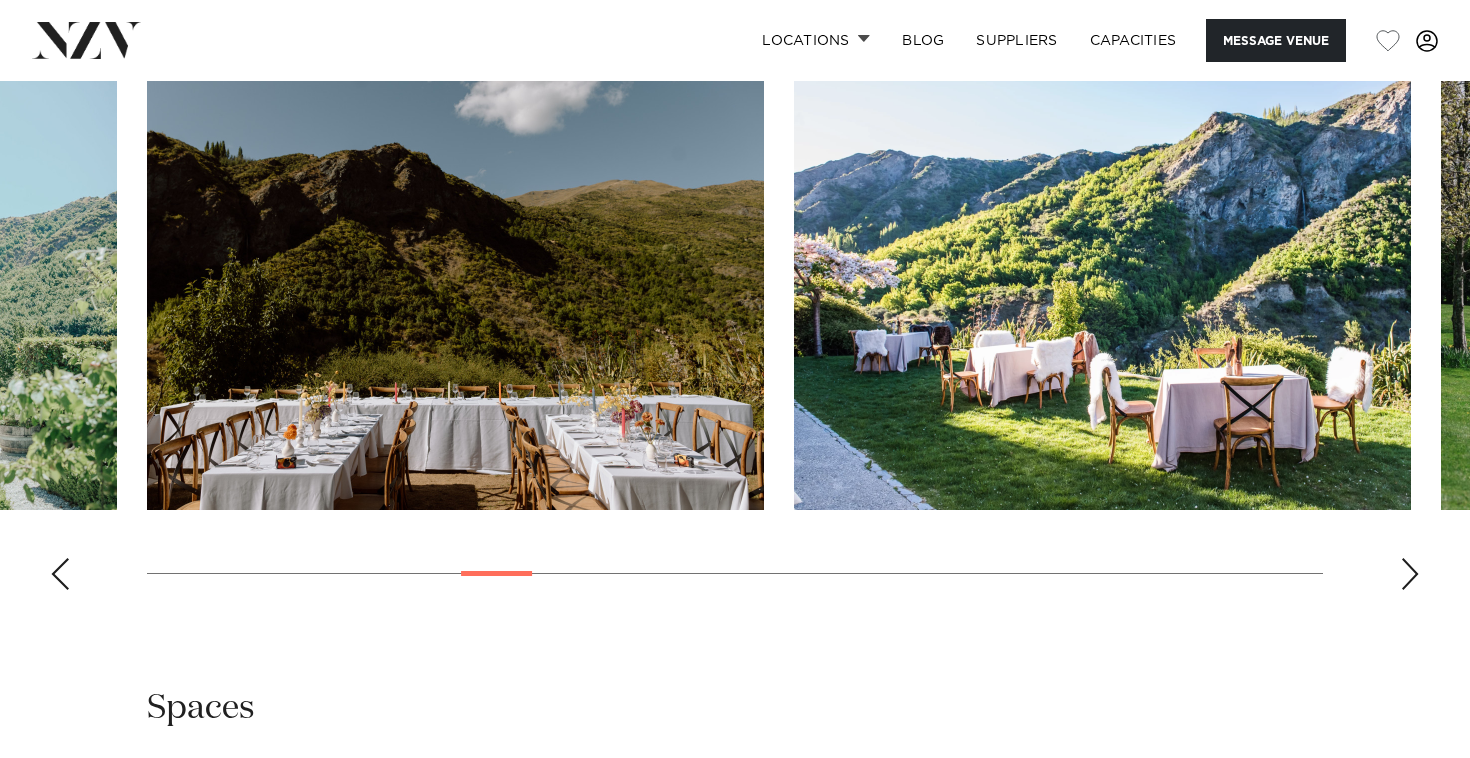 click at bounding box center [1410, 574] 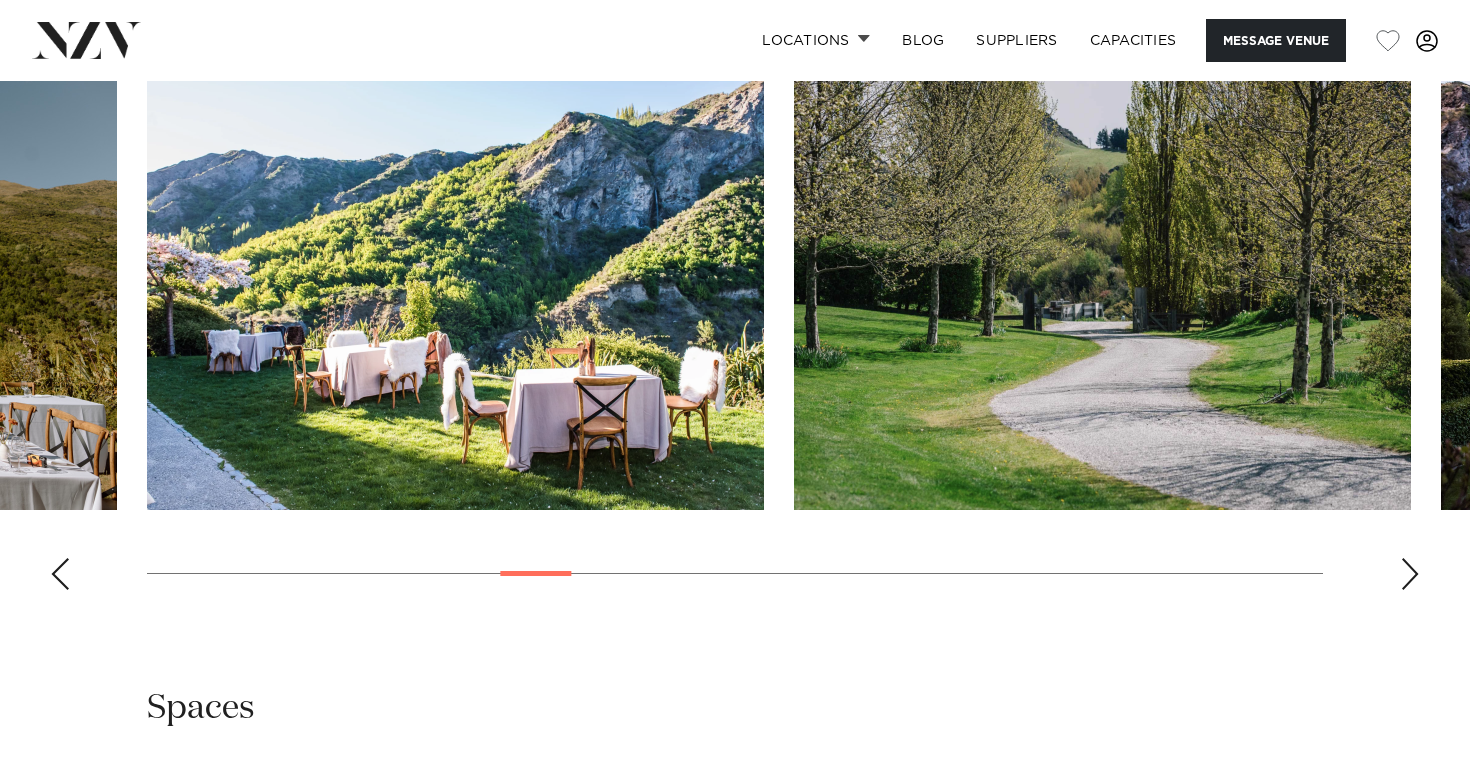 click at bounding box center [1410, 574] 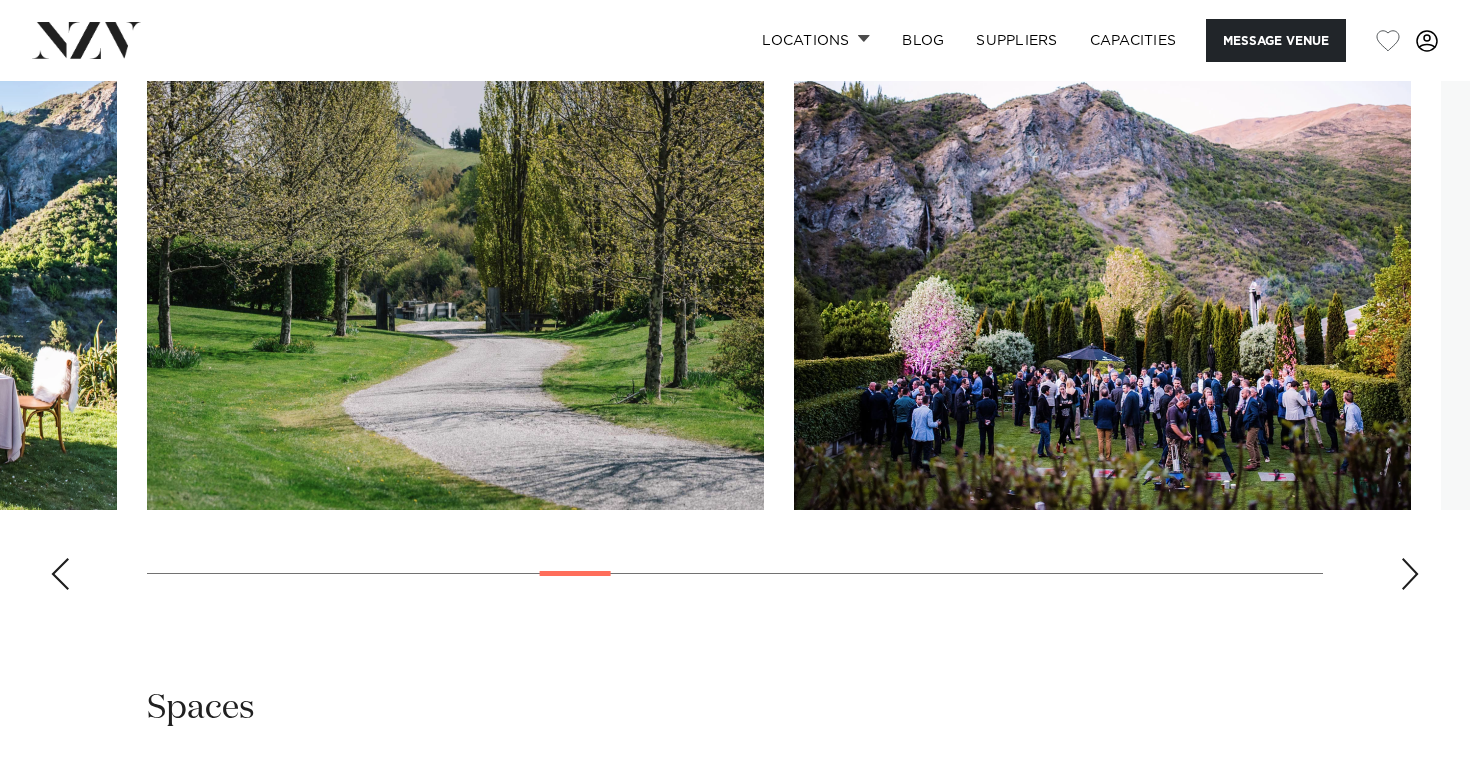 click at bounding box center [1410, 574] 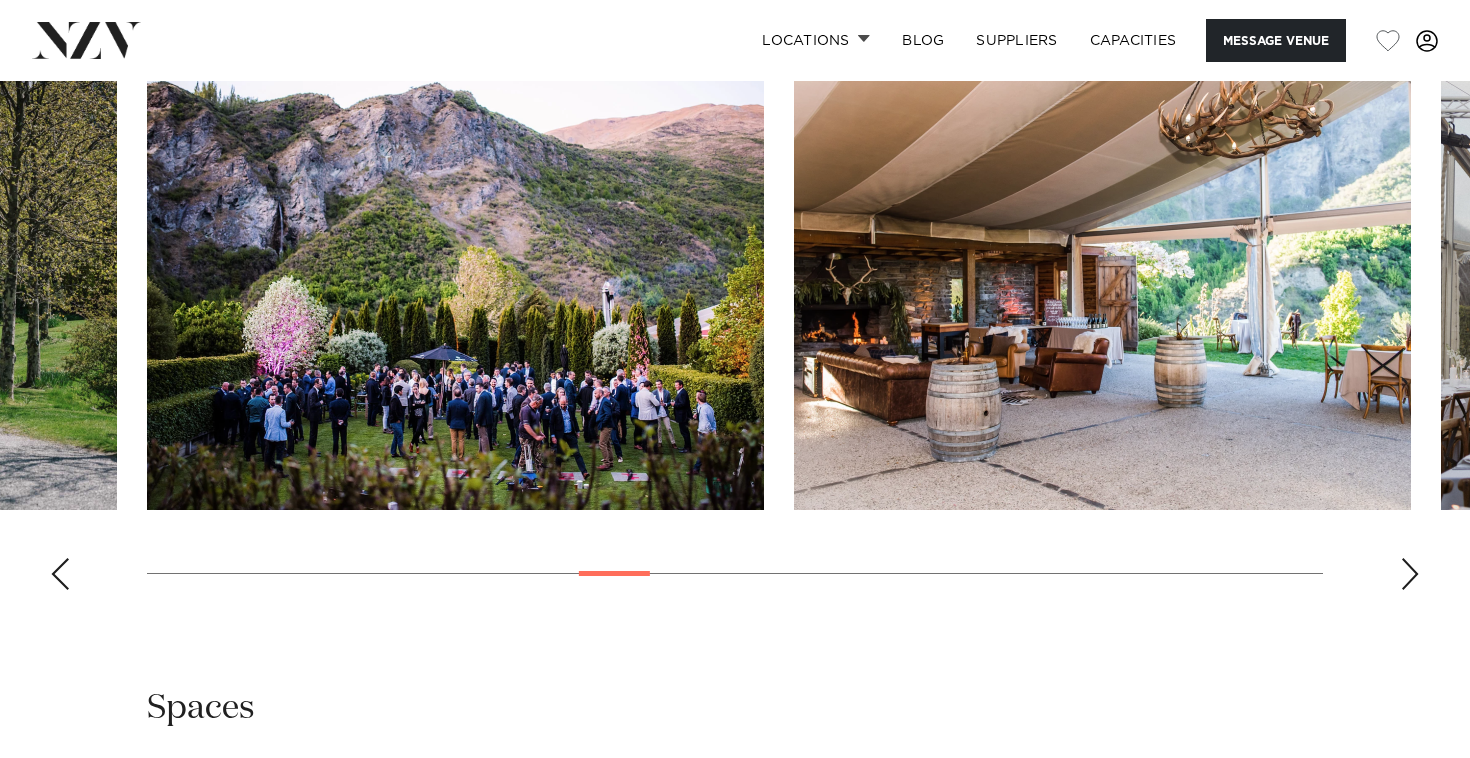 click at bounding box center (735, 331) 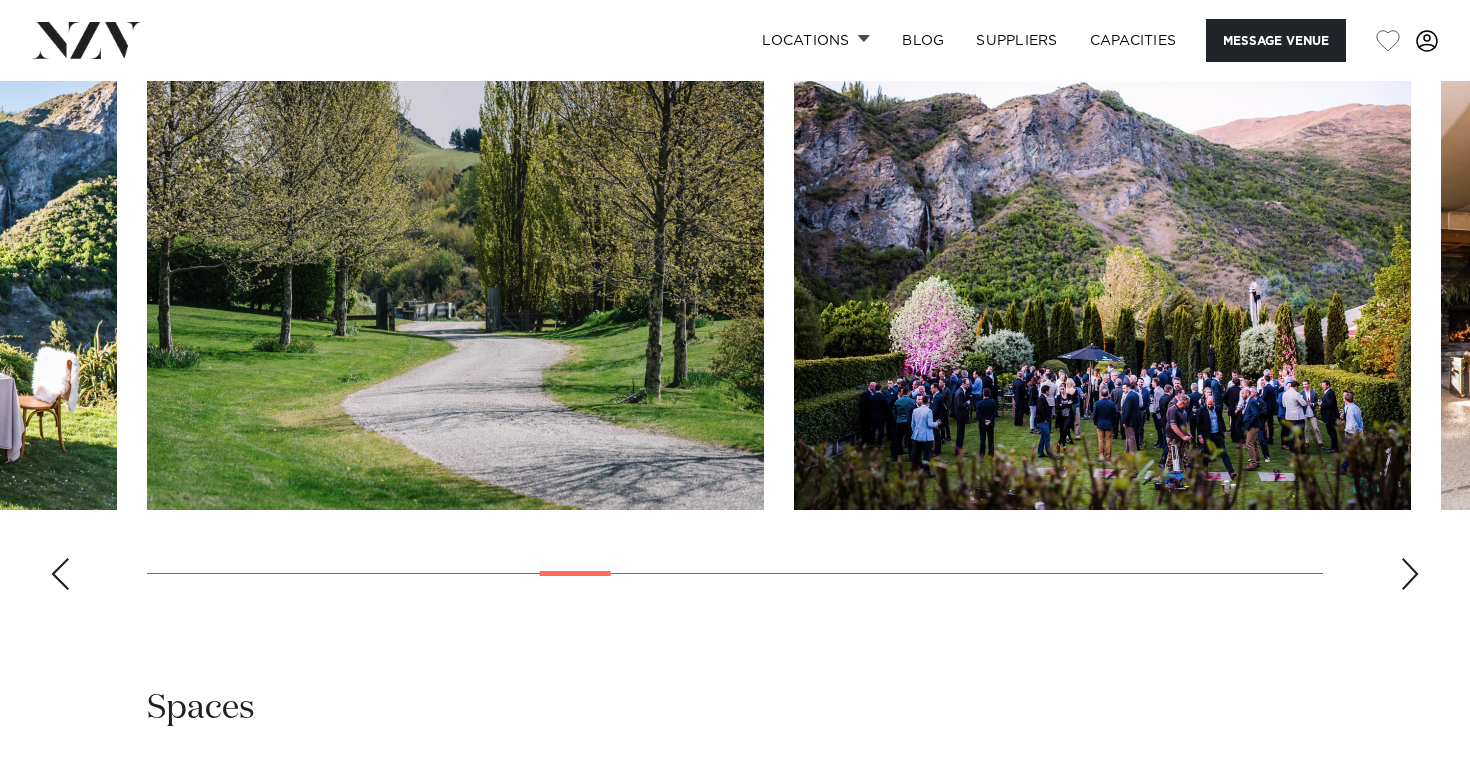 click at bounding box center (60, 574) 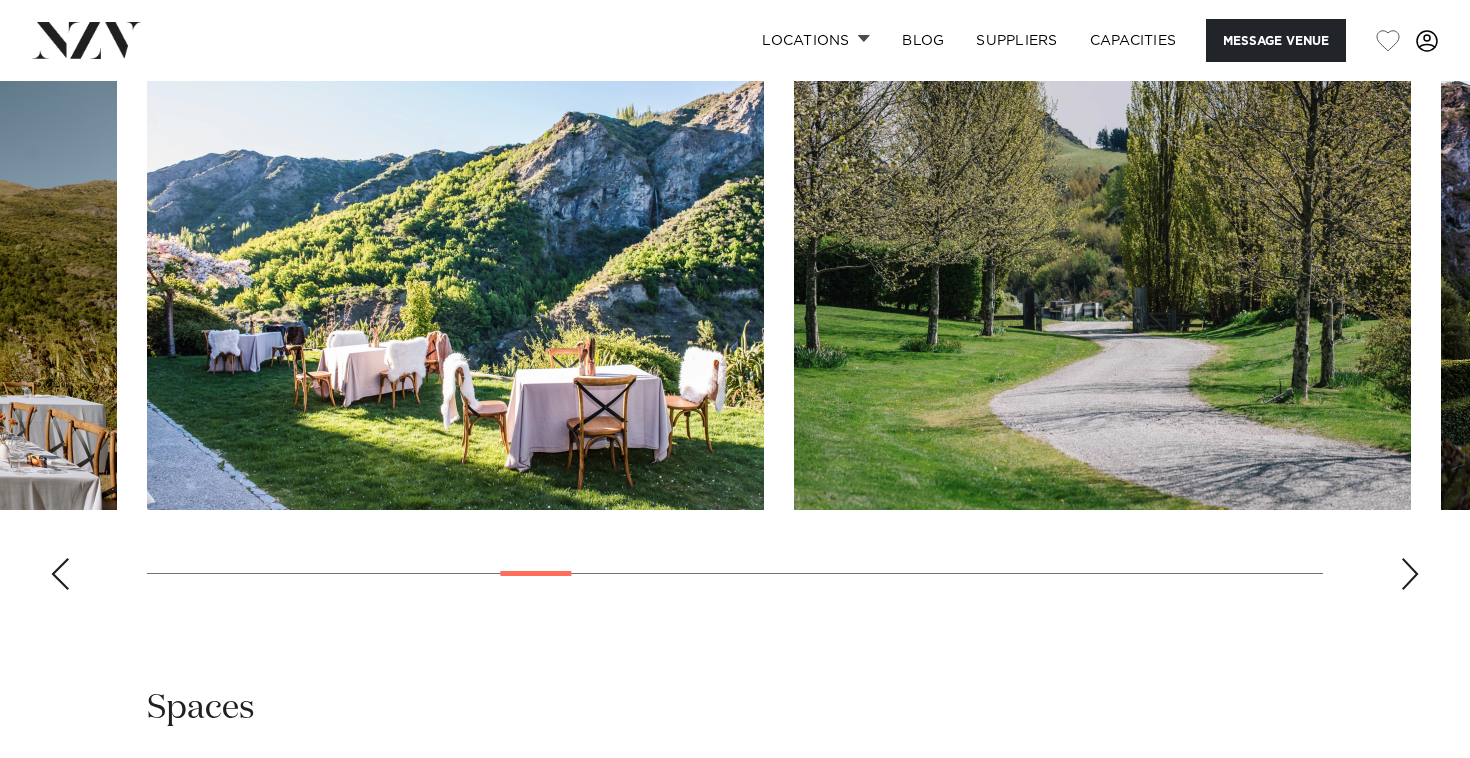 click at bounding box center [60, 574] 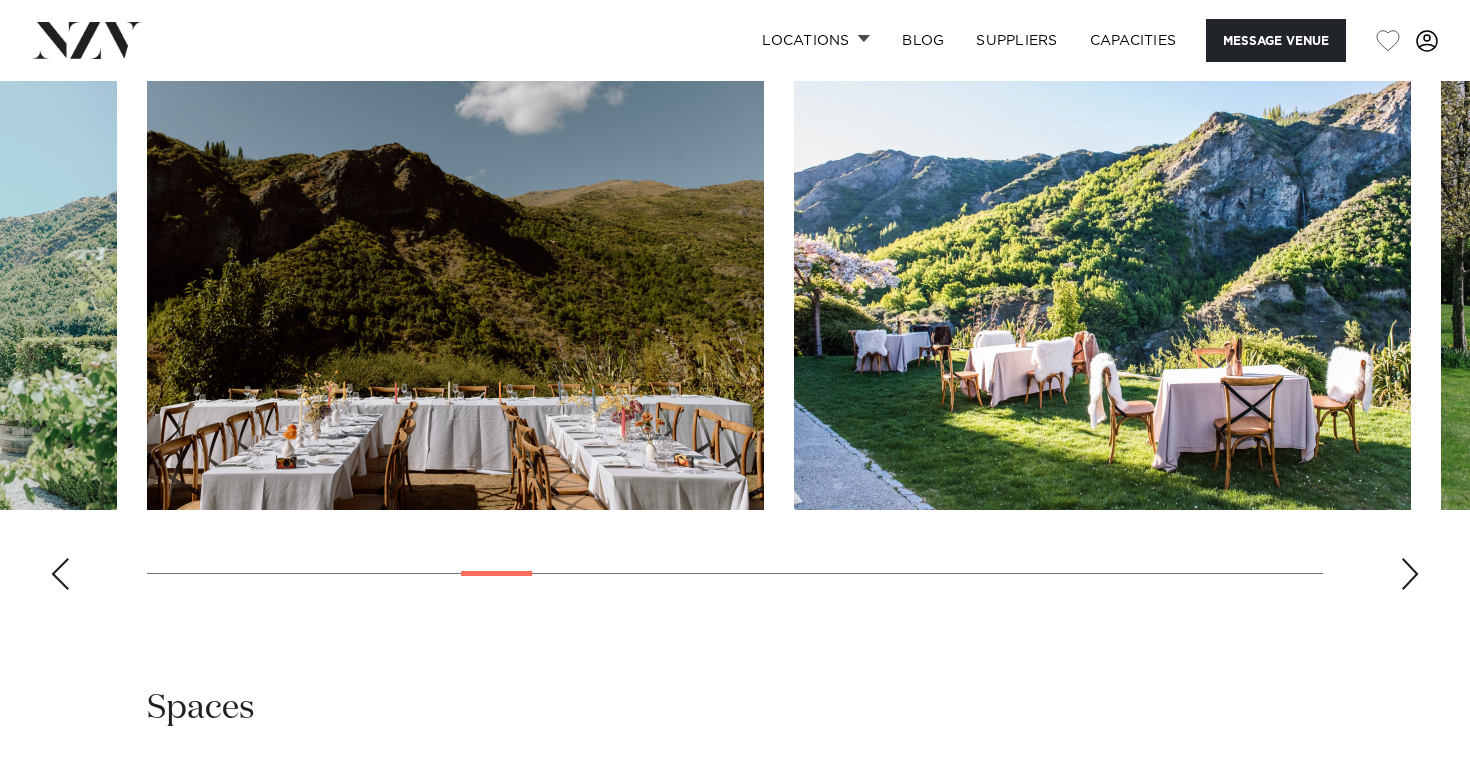 click at bounding box center [60, 574] 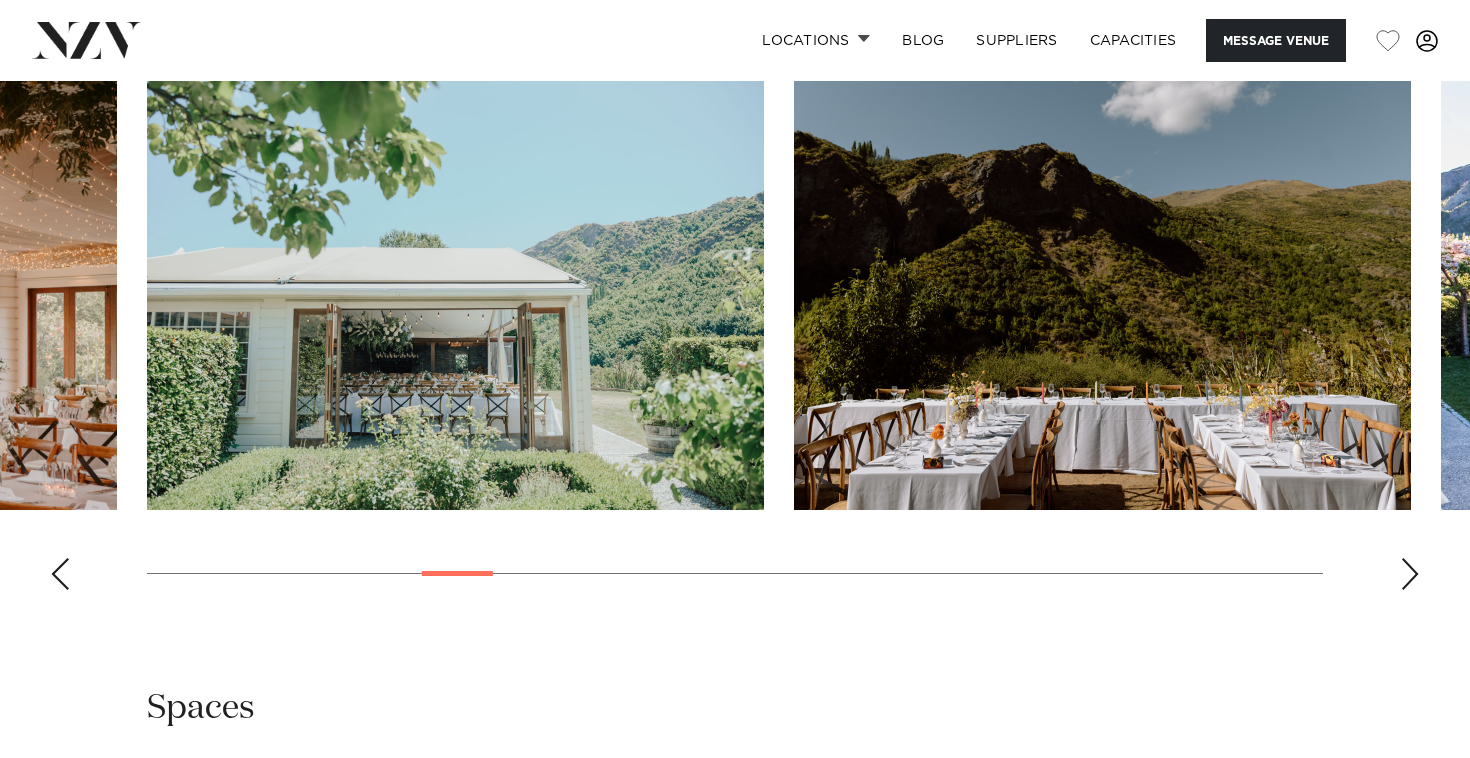 click at bounding box center [60, 574] 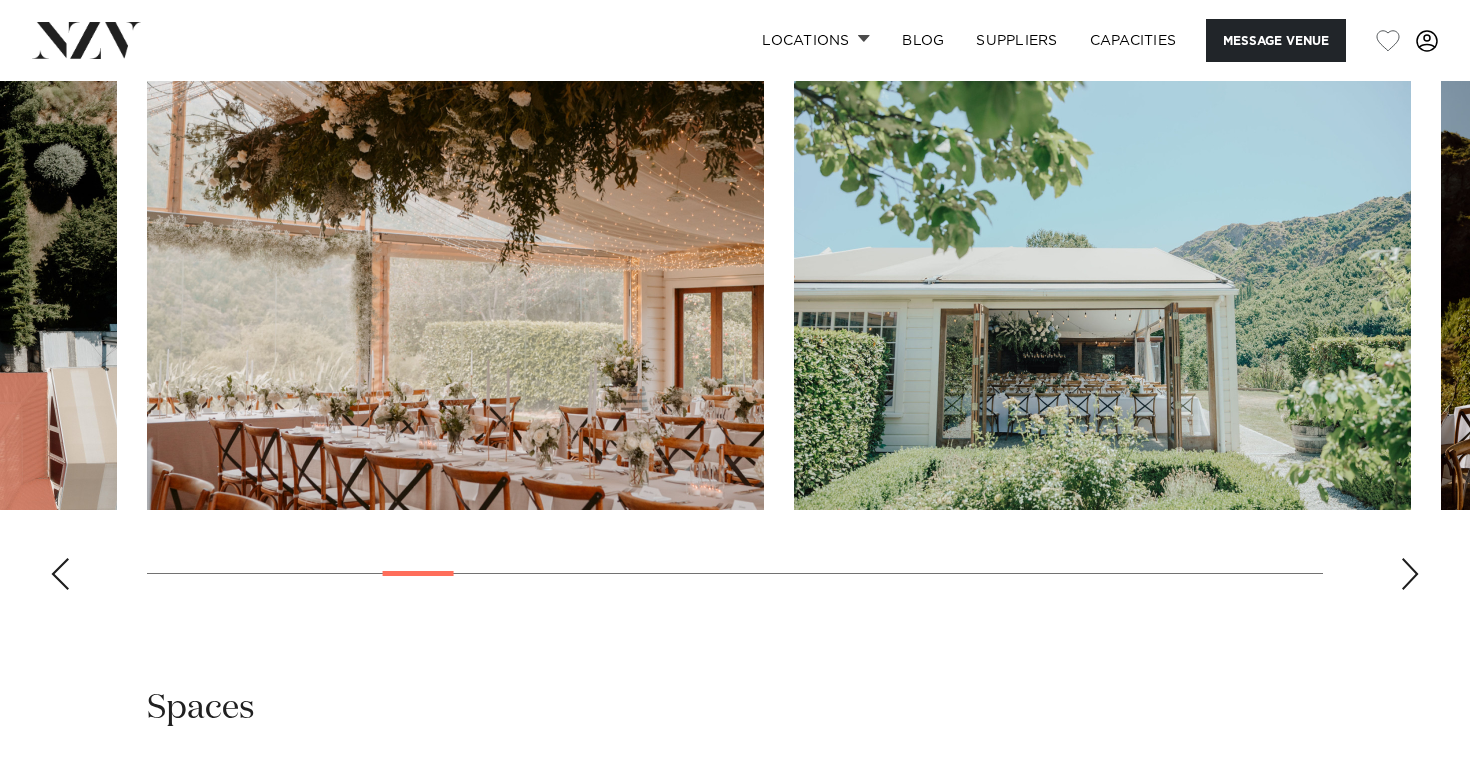 click at bounding box center [60, 574] 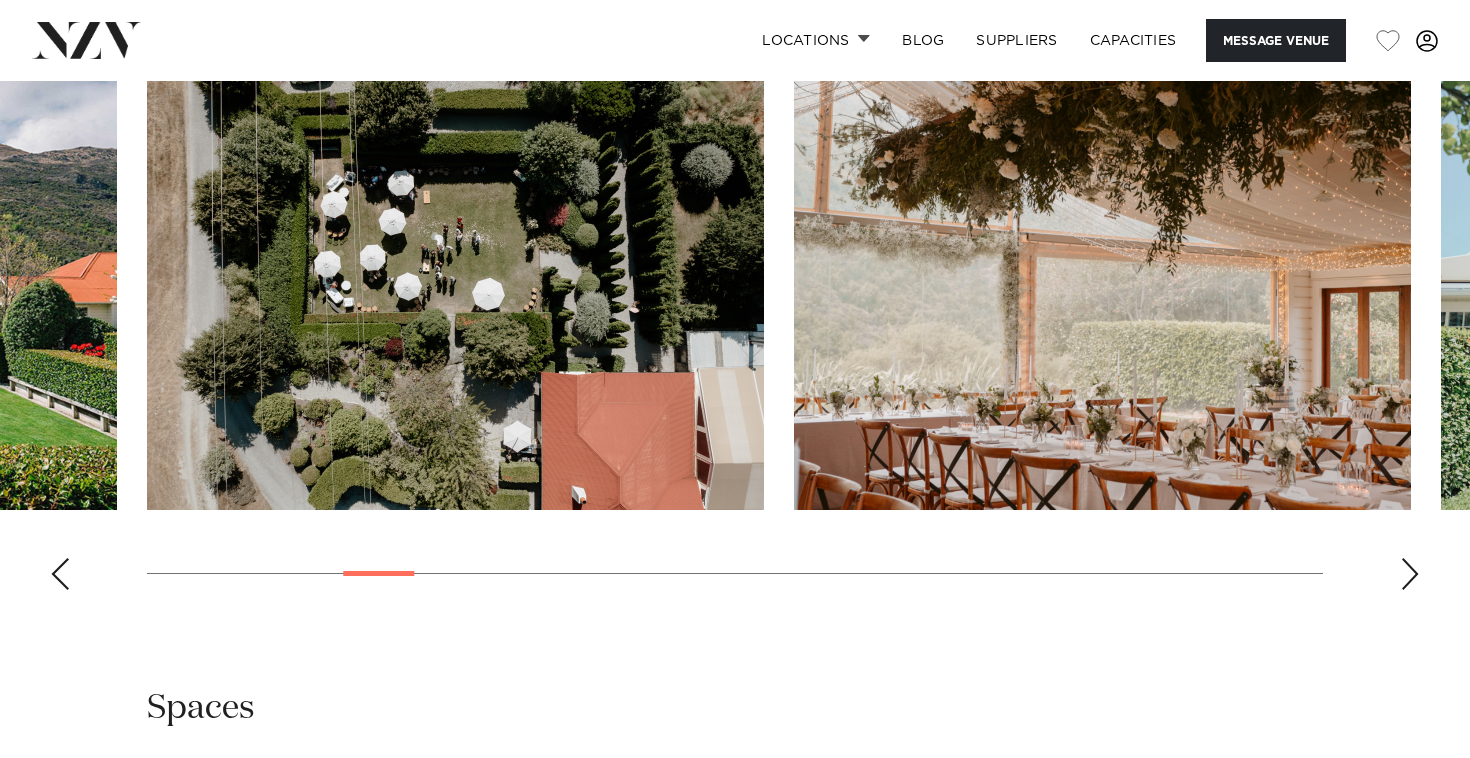 click at bounding box center [60, 574] 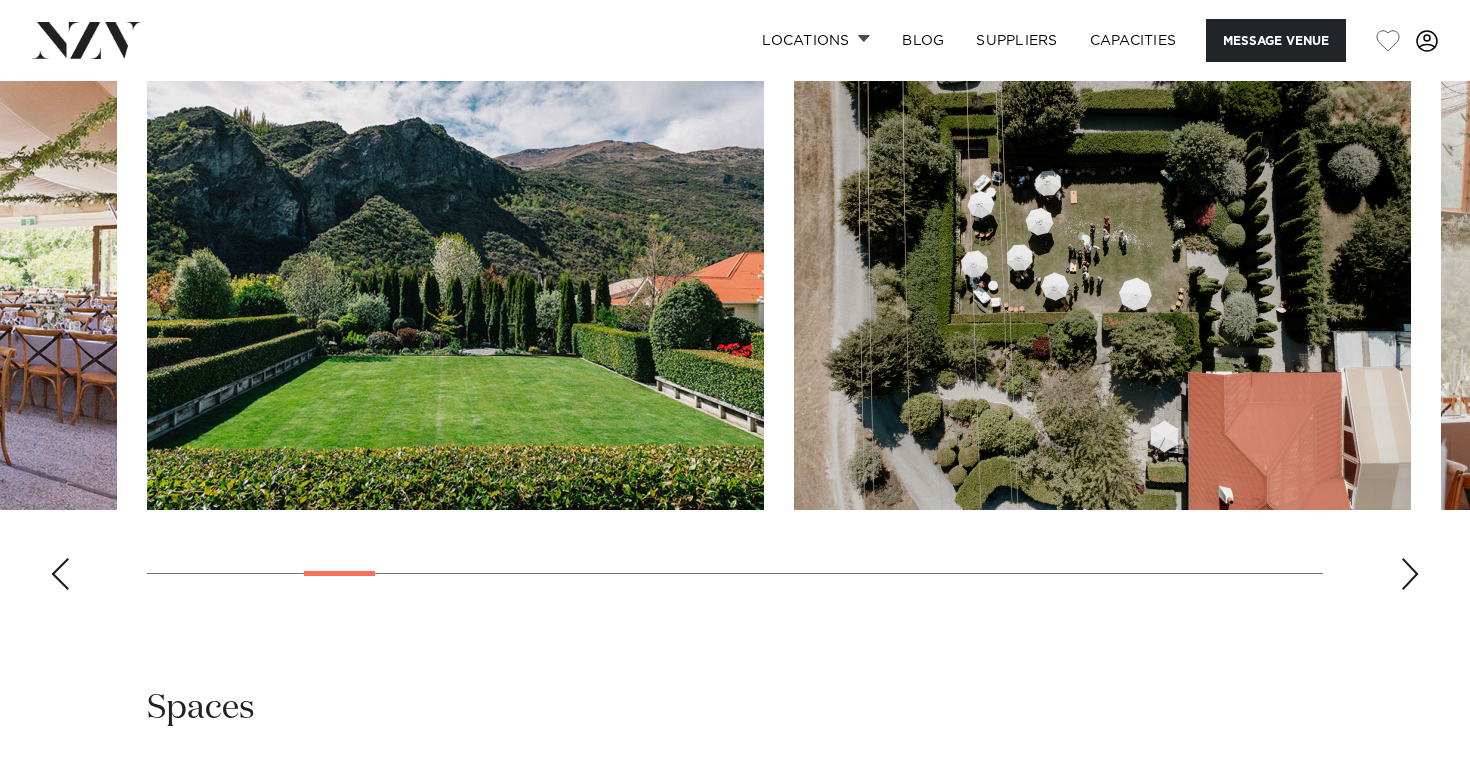 click at bounding box center (60, 574) 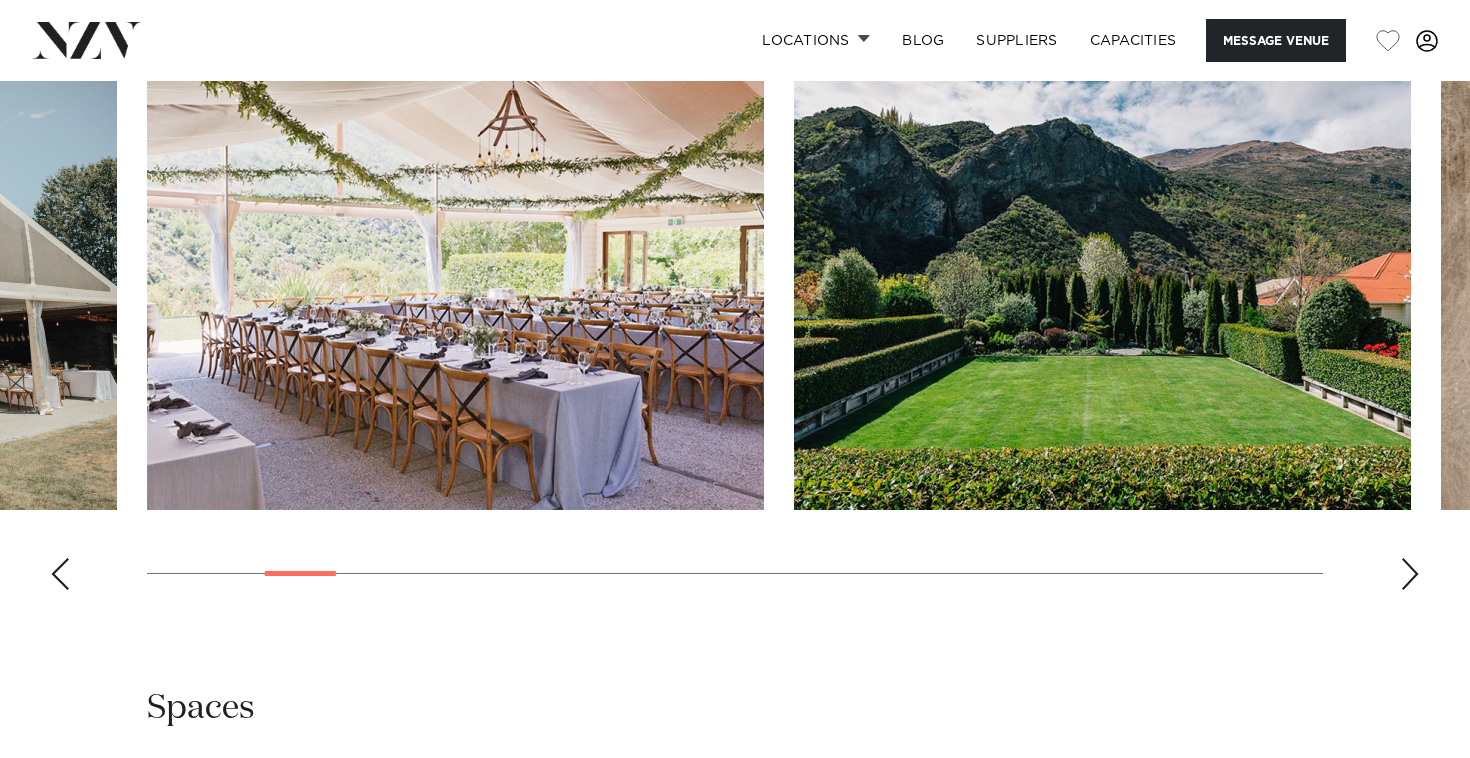 click at bounding box center (60, 574) 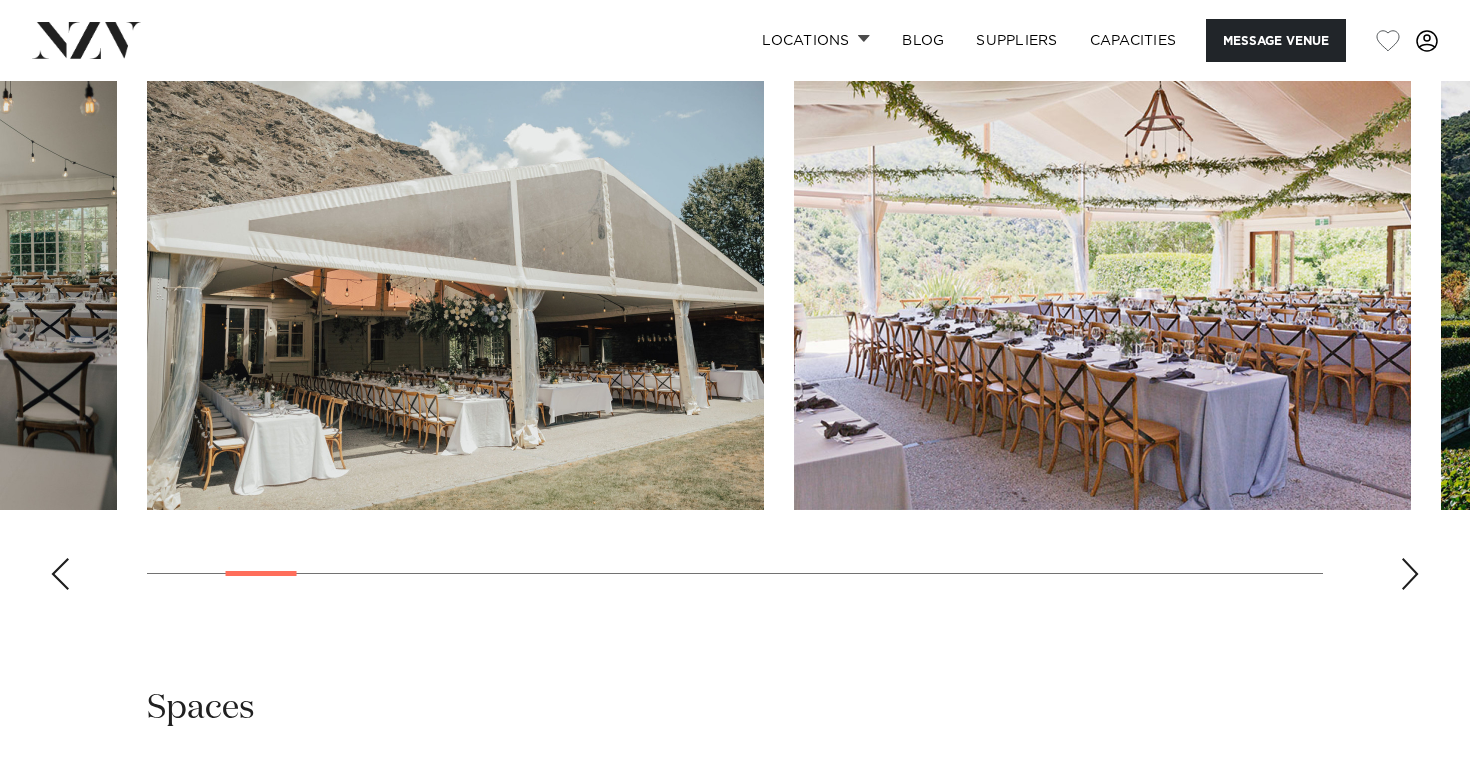 click at bounding box center [60, 574] 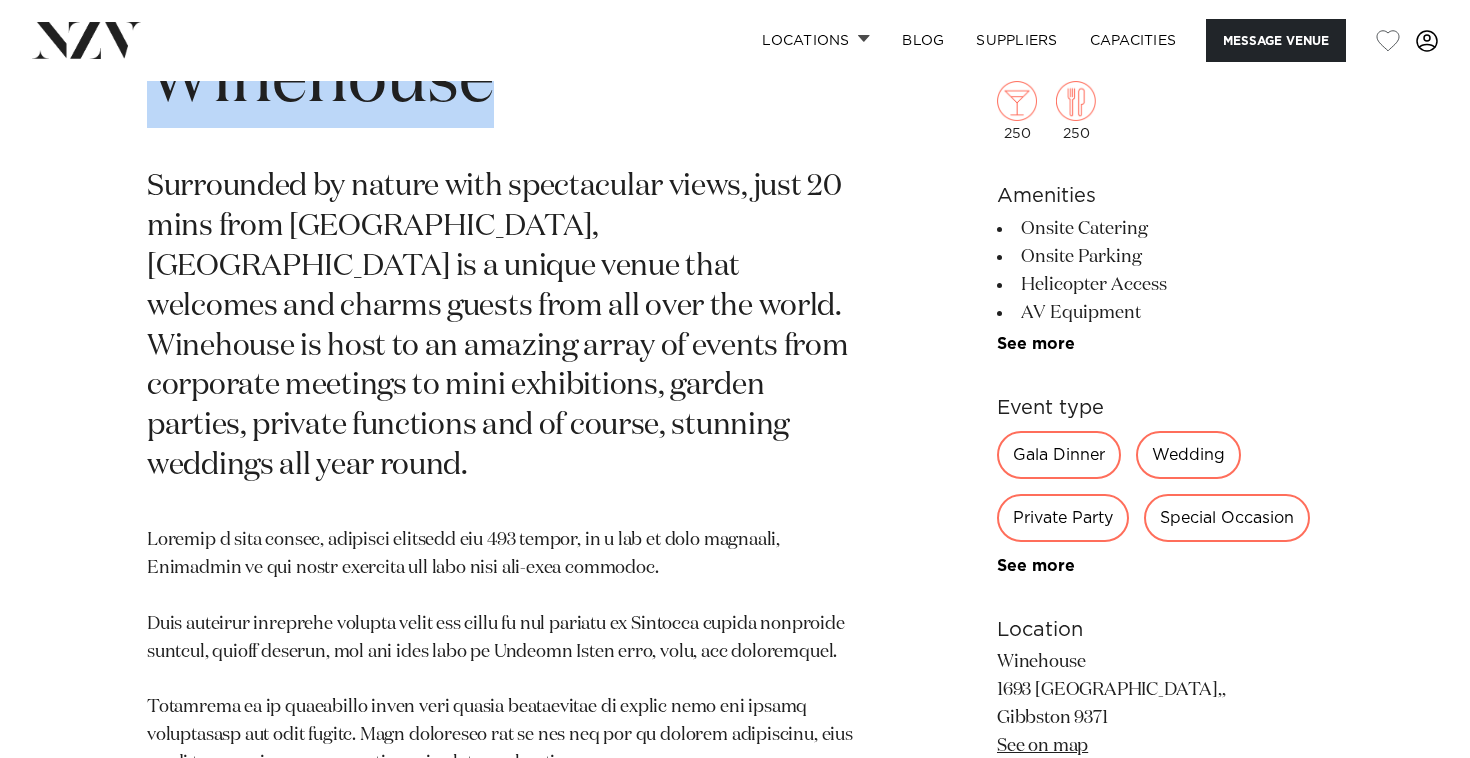 scroll, scrollTop: 0, scrollLeft: 0, axis: both 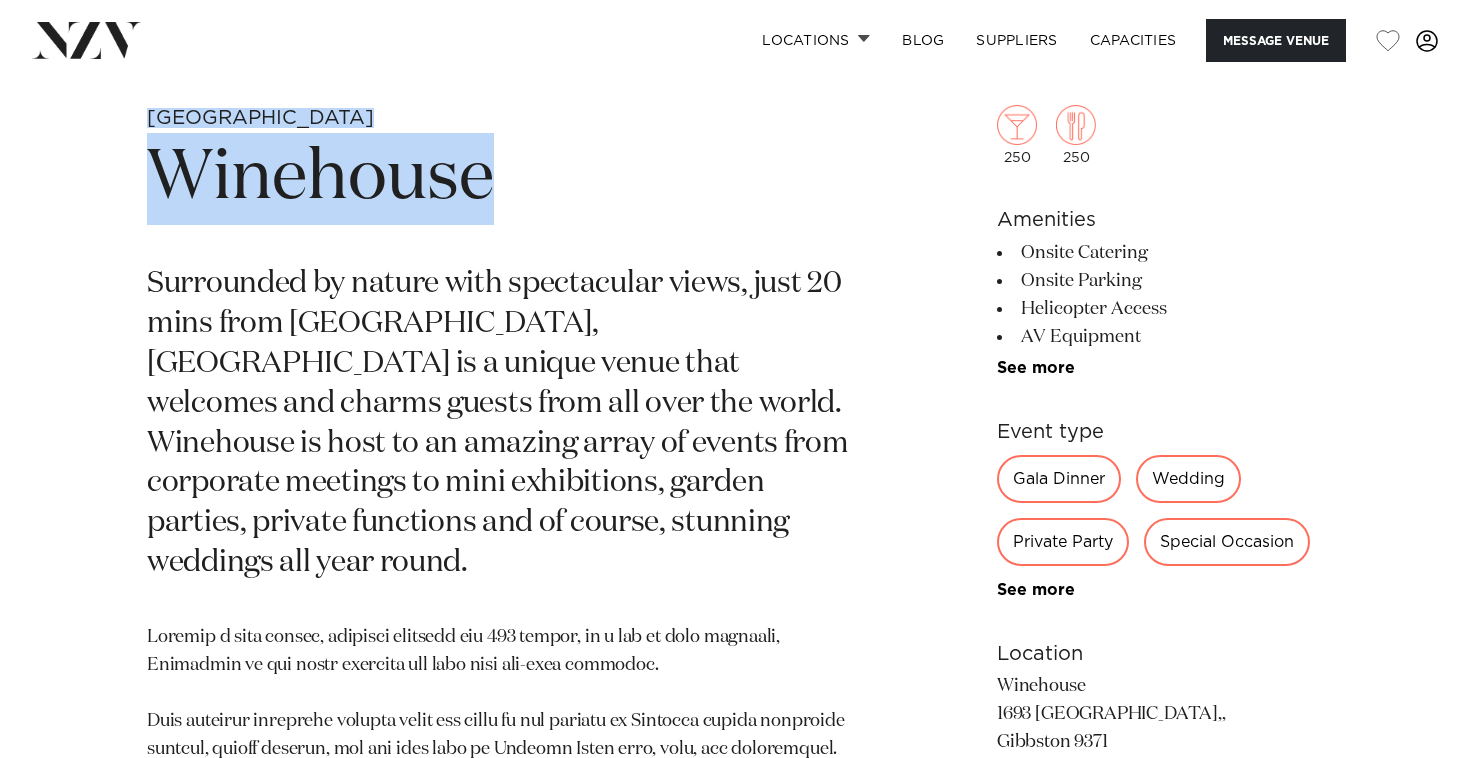 click on "Surrounded by nature with spectacular views,  just 20 mins from [GEOGRAPHIC_DATA], [GEOGRAPHIC_DATA] is a unique venue that welcomes and charms guests from all over the world. Winehouse is host to an amazing array of events from corporate meetings to mini exhibitions, garden parties, private functions and of course, stunning weddings all year round." at bounding box center (501, 424) 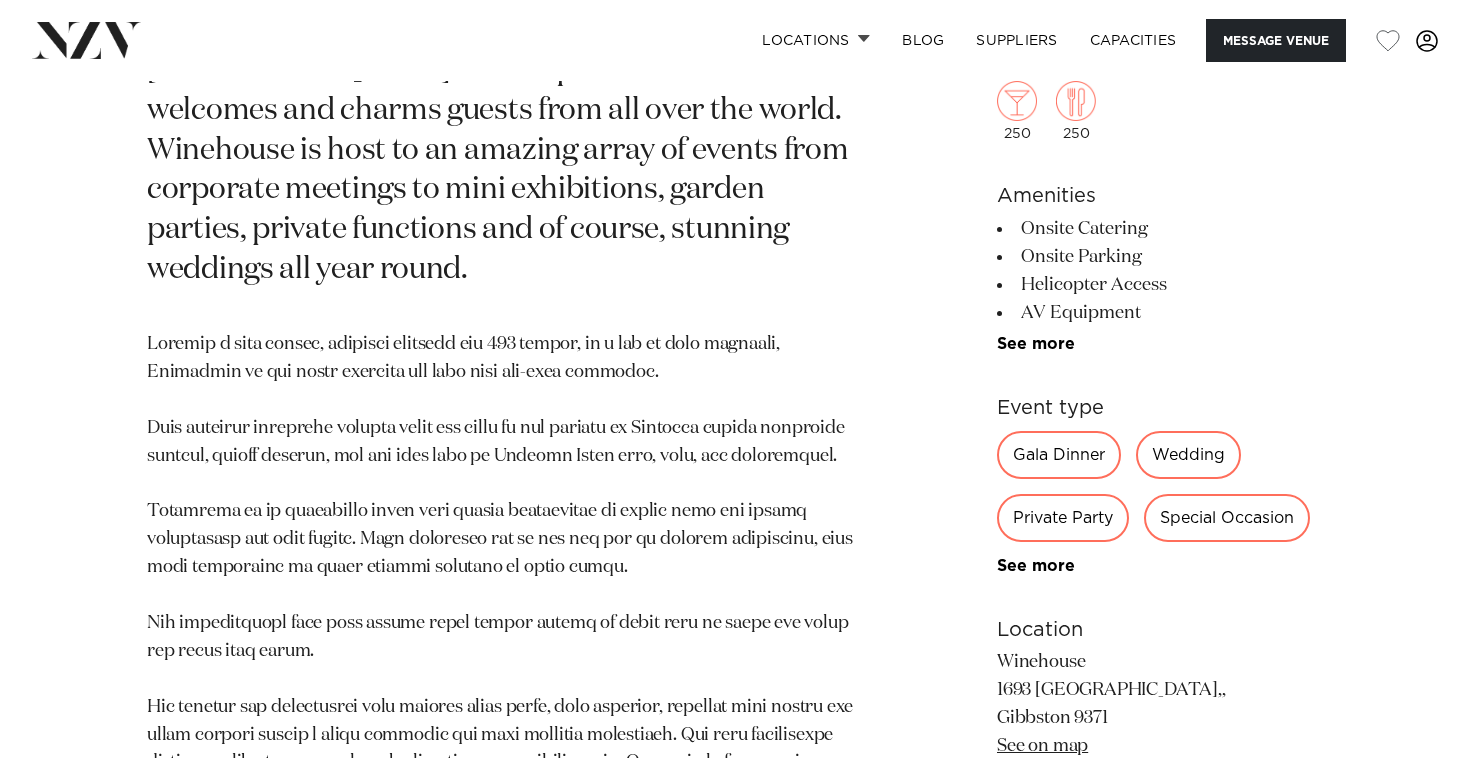 scroll, scrollTop: 0, scrollLeft: 0, axis: both 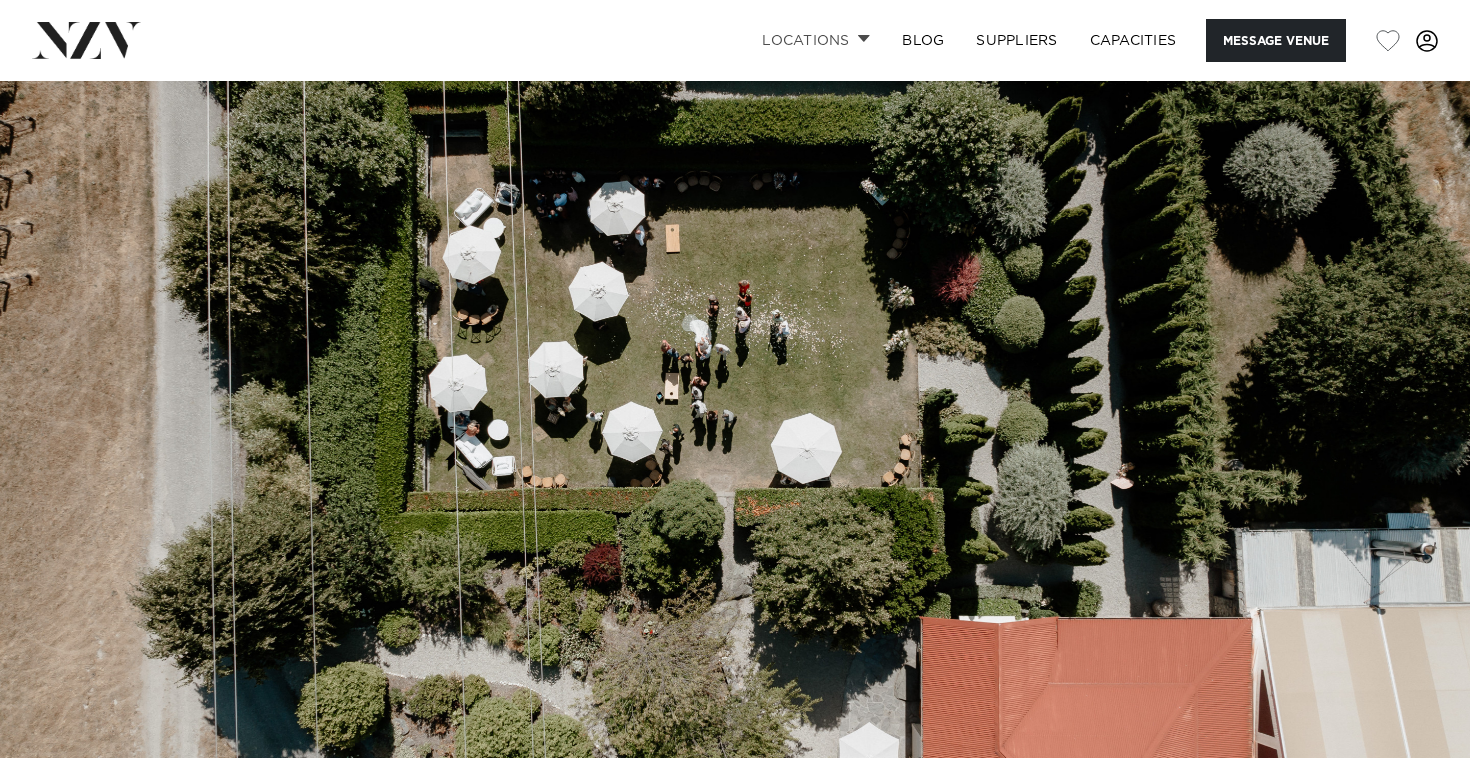 click on "Locations" at bounding box center [816, 40] 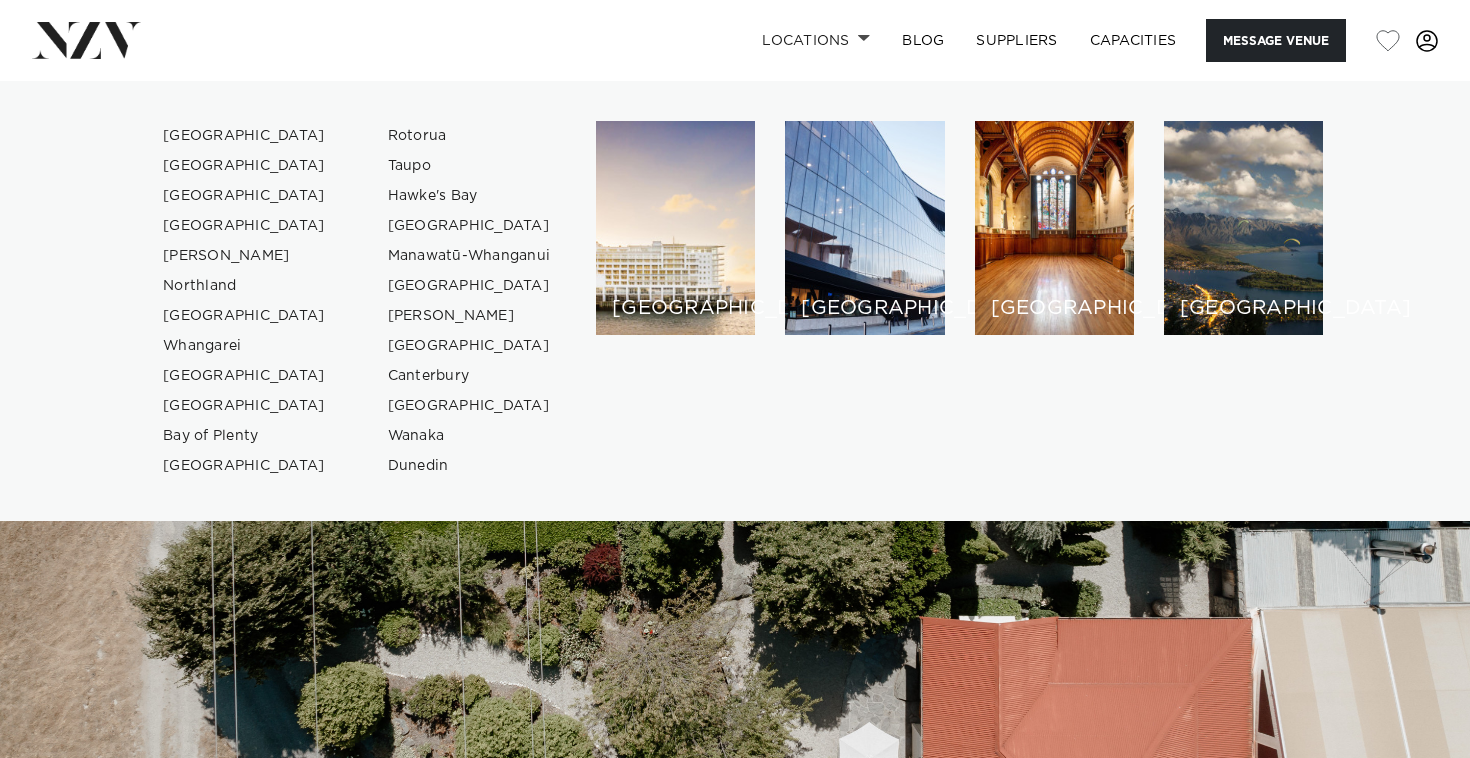 click at bounding box center (735, 425) 